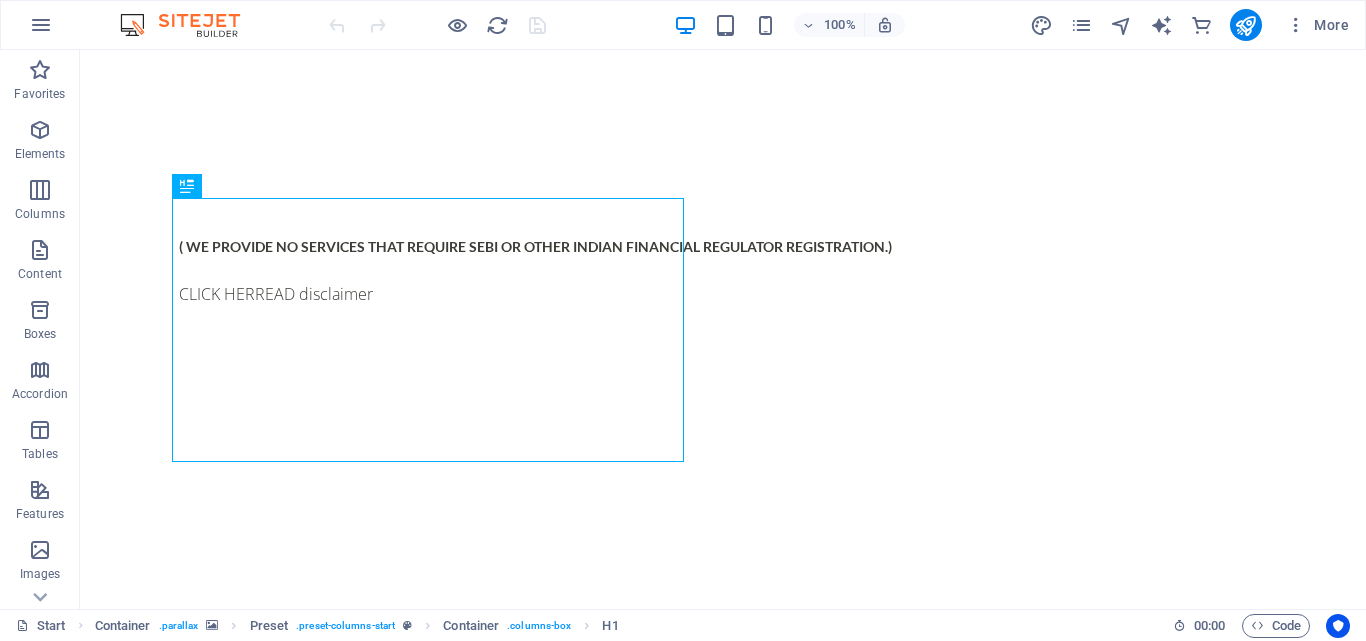 scroll, scrollTop: 644, scrollLeft: 0, axis: vertical 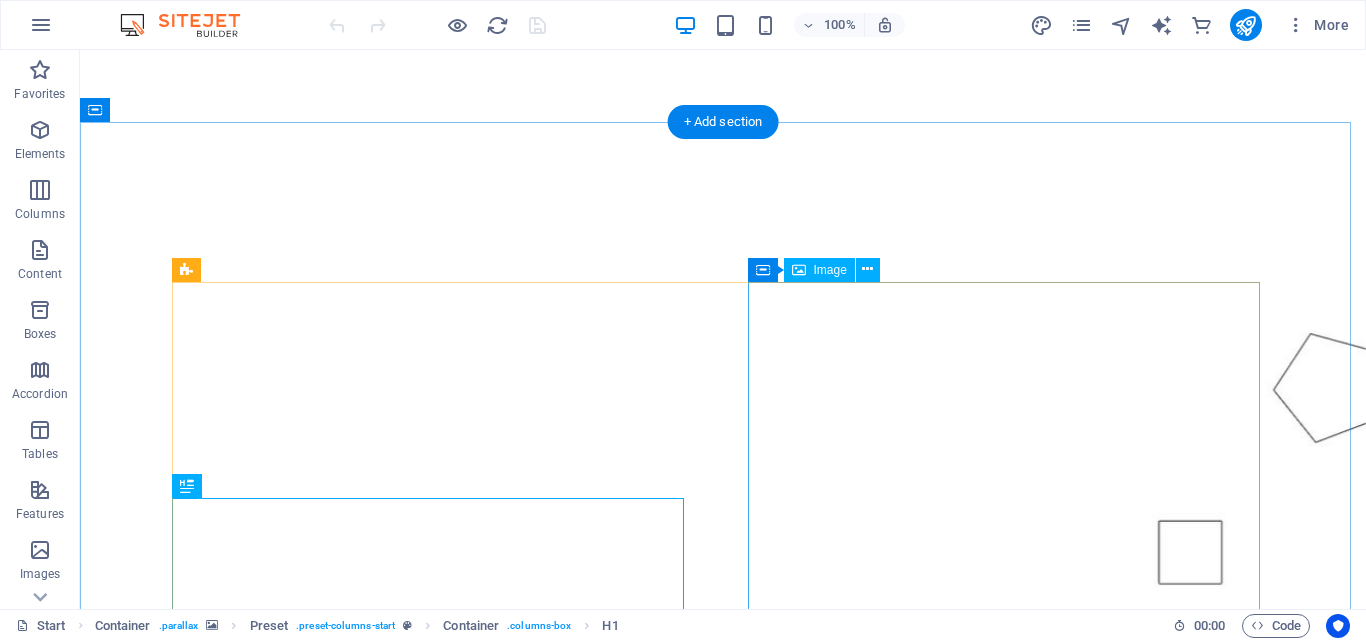 click at bounding box center (723, 2306) 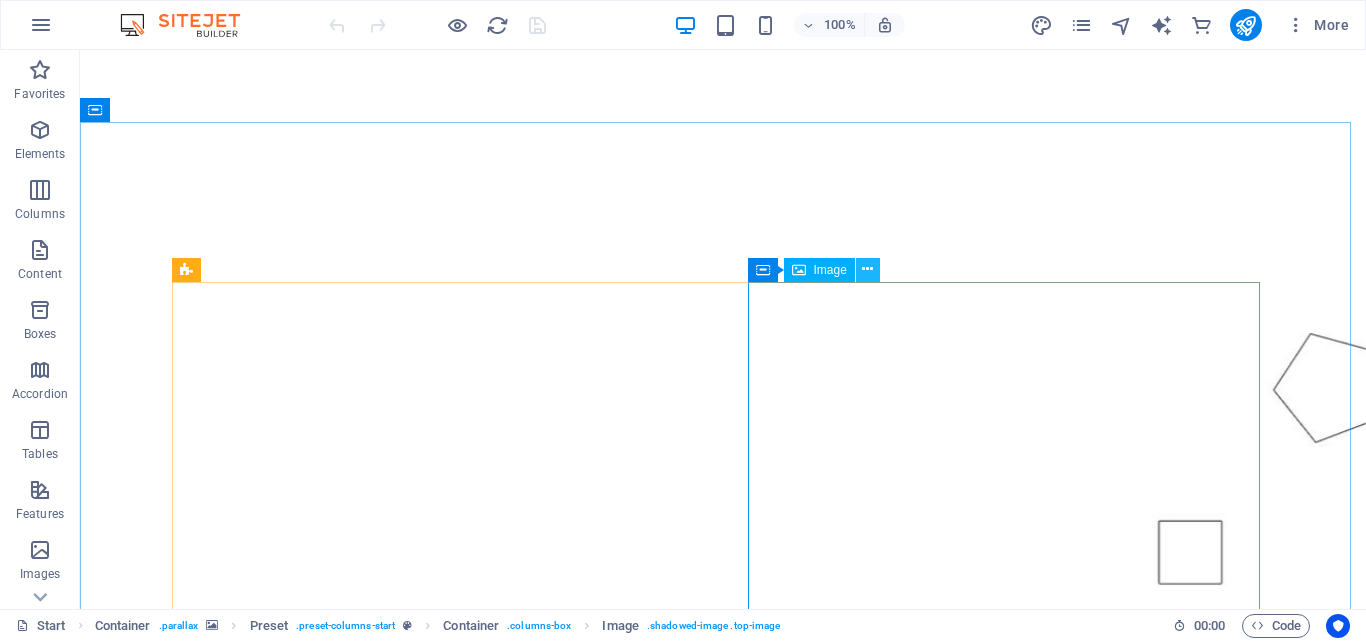 click at bounding box center (867, 269) 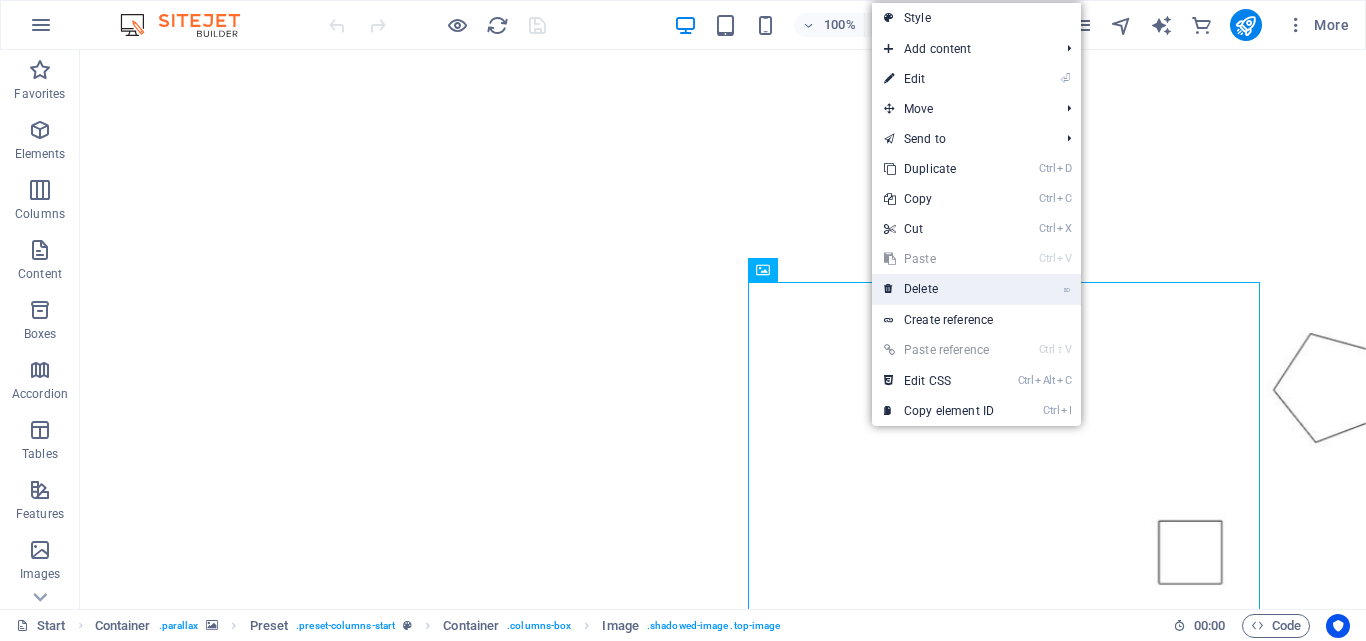 click on "⌦  Delete" at bounding box center (939, 289) 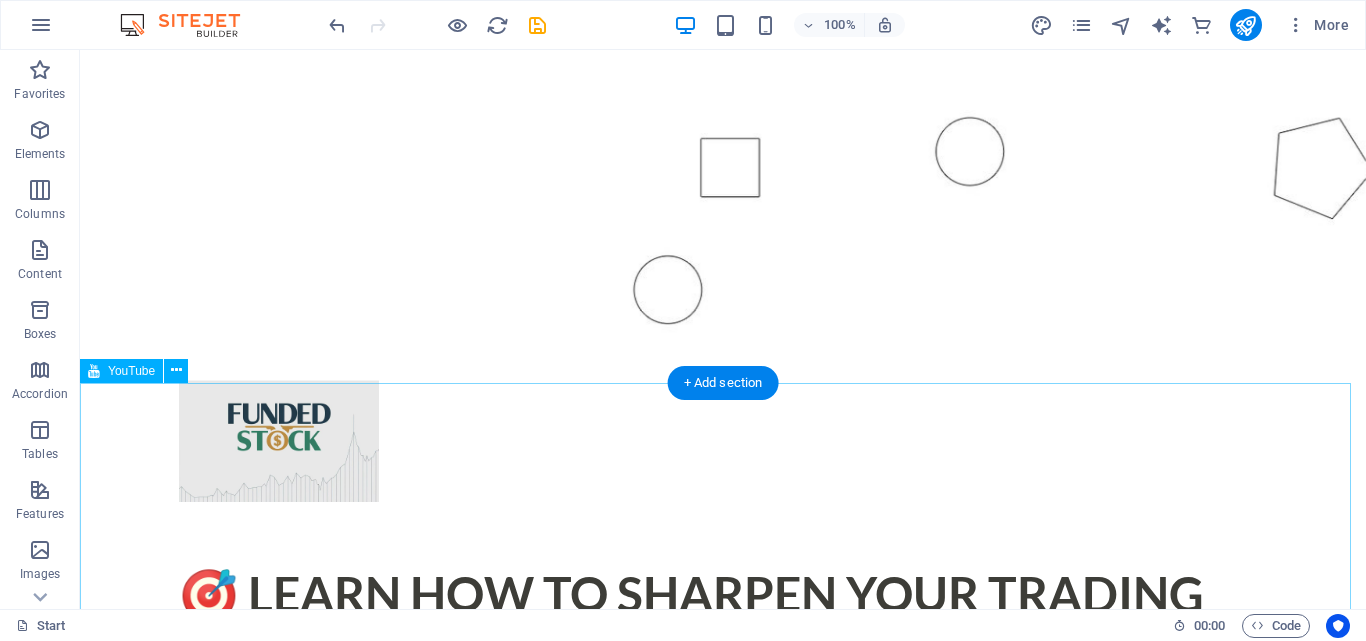 scroll, scrollTop: 1144, scrollLeft: 0, axis: vertical 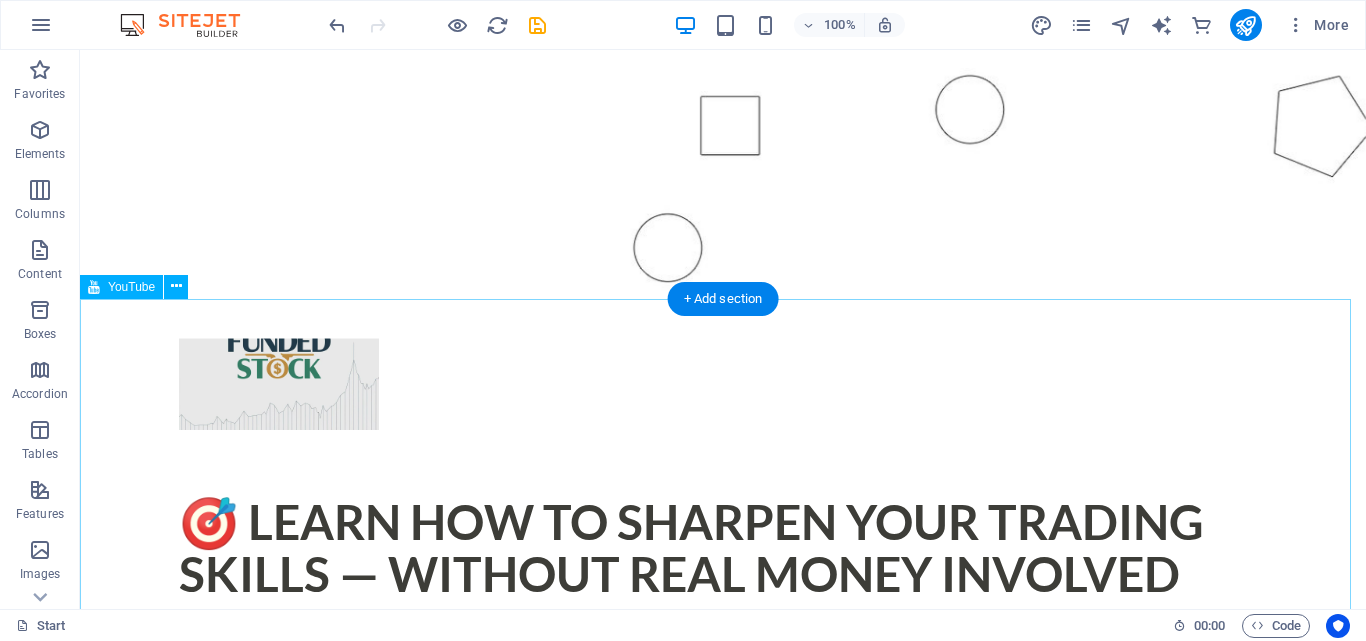 click at bounding box center [723, 1473] 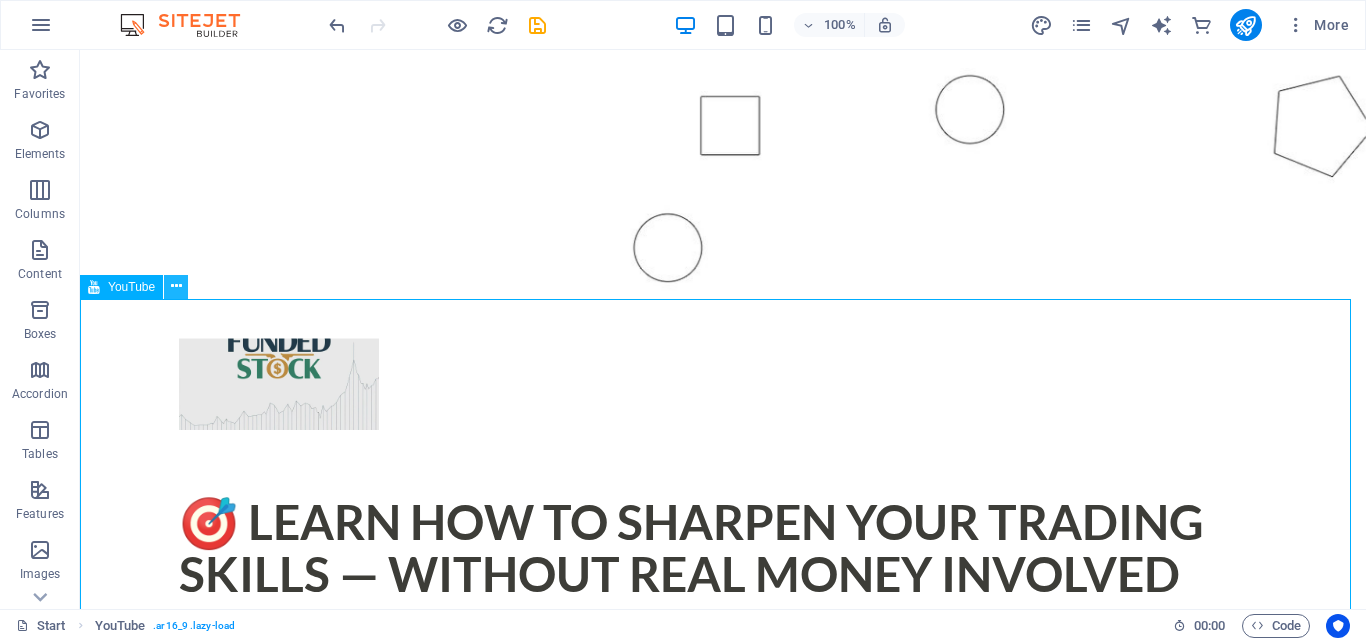click at bounding box center (176, 286) 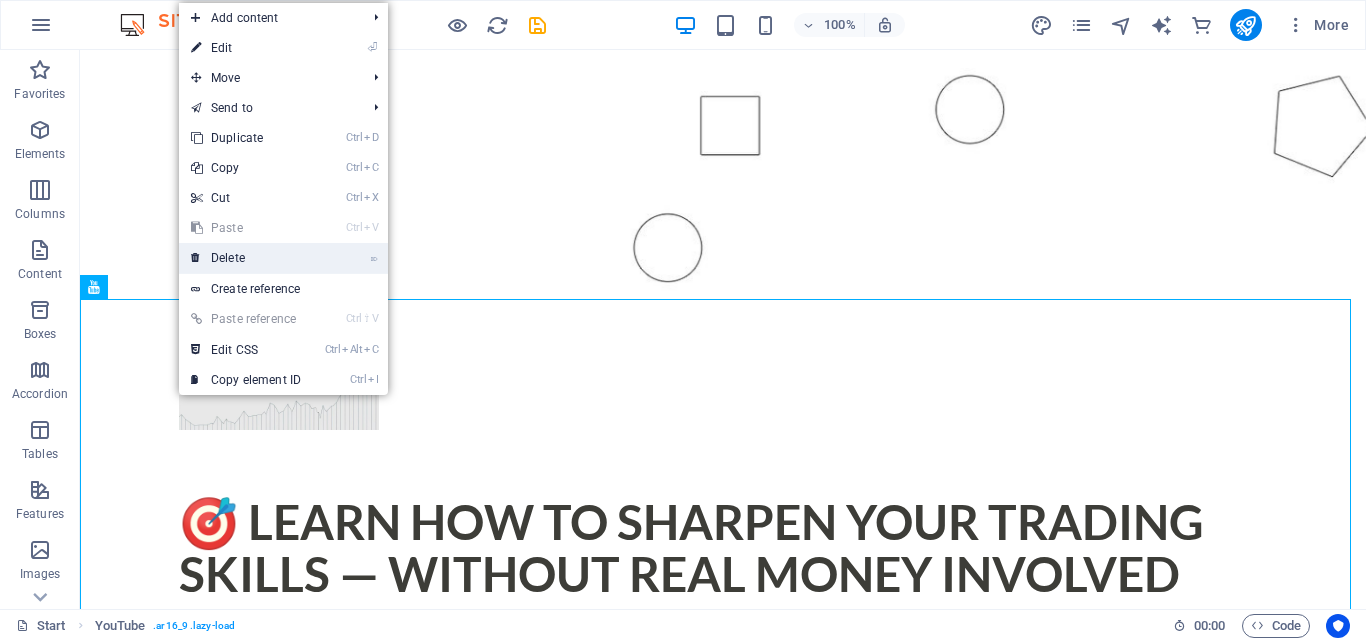 click on "⌦  Delete" at bounding box center [246, 258] 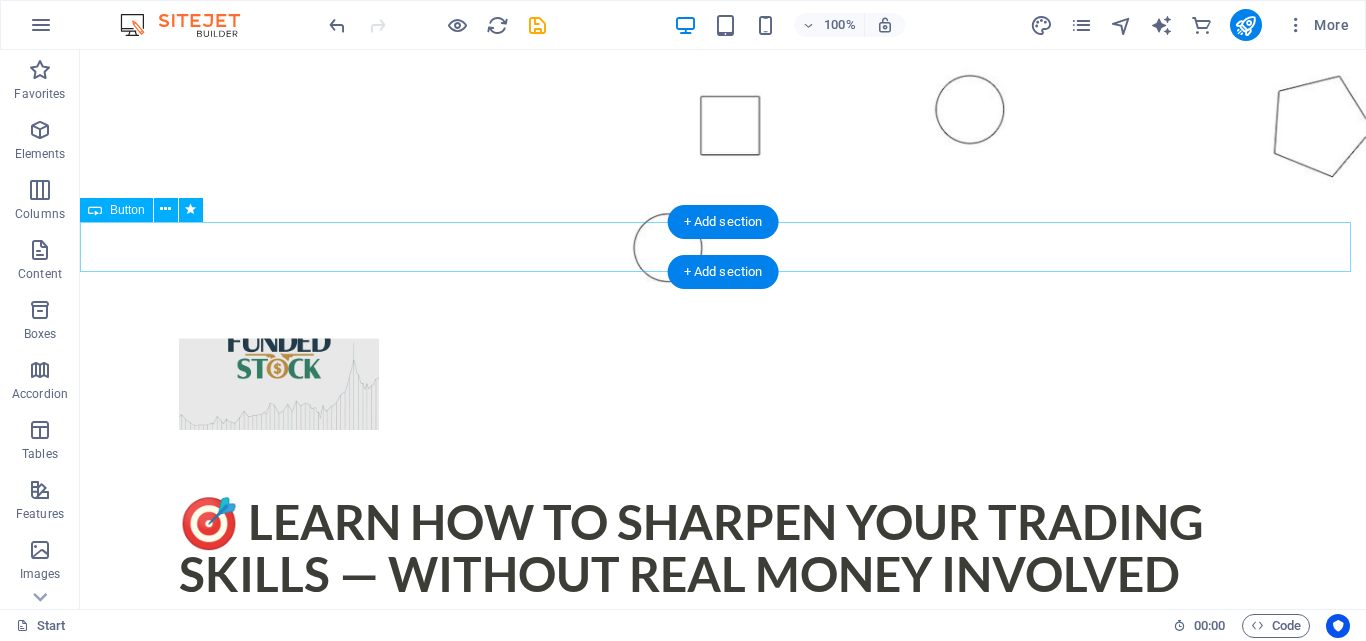 click on "Go to fundedstock.live" at bounding box center [723, 1060] 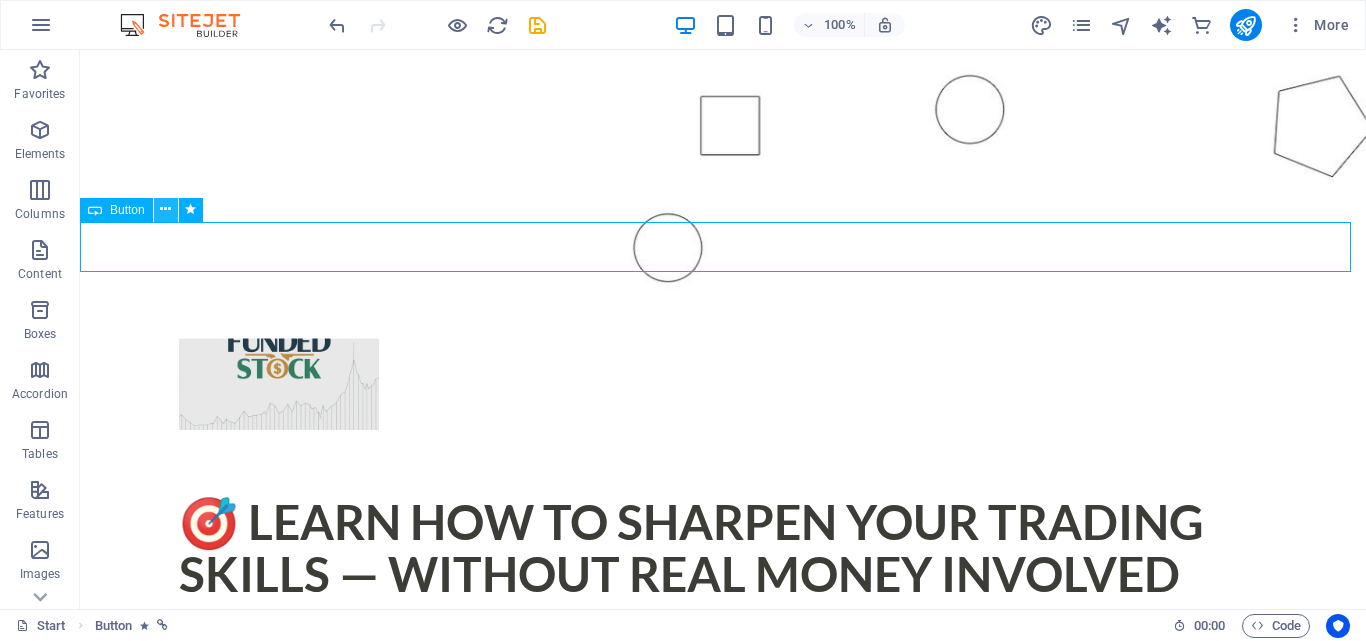click at bounding box center [165, 209] 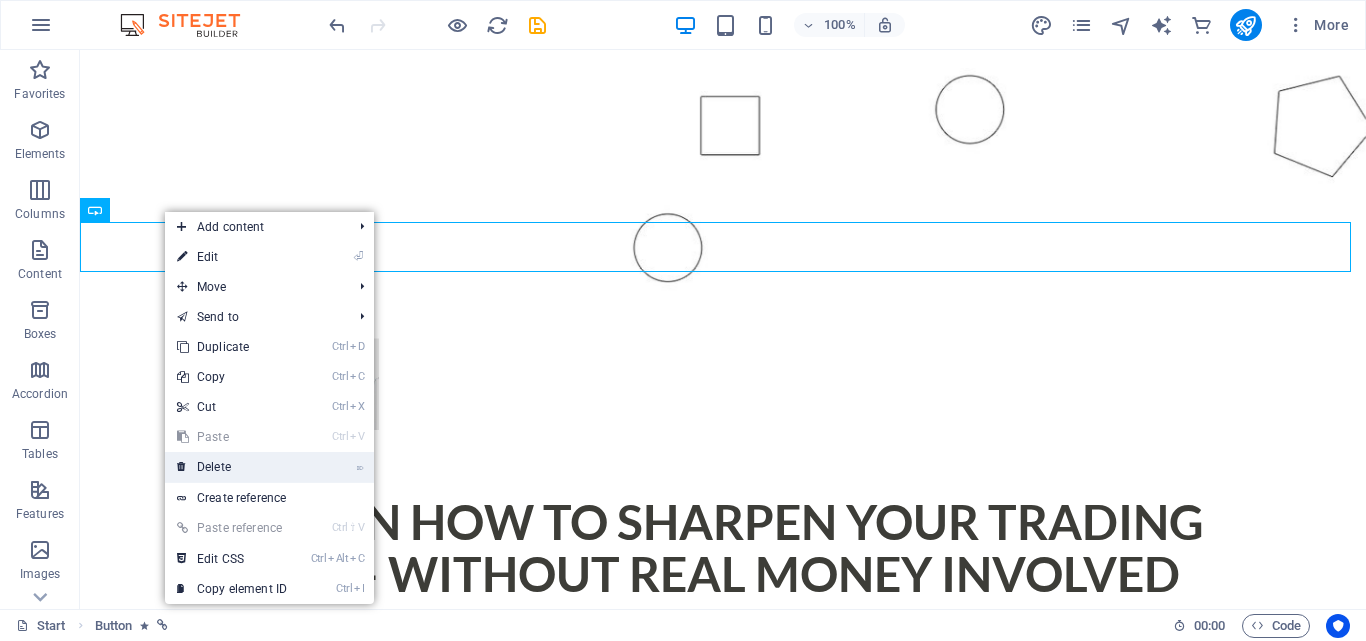 click on "⌦  Delete" at bounding box center [232, 467] 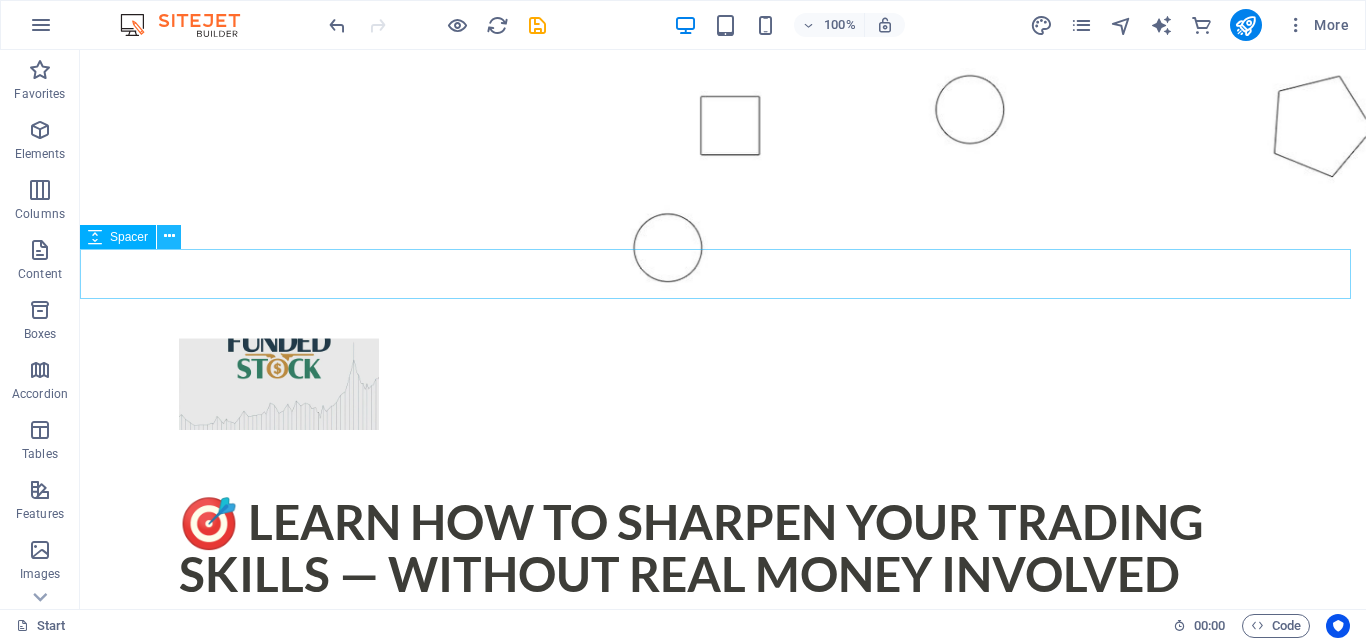 click at bounding box center (169, 237) 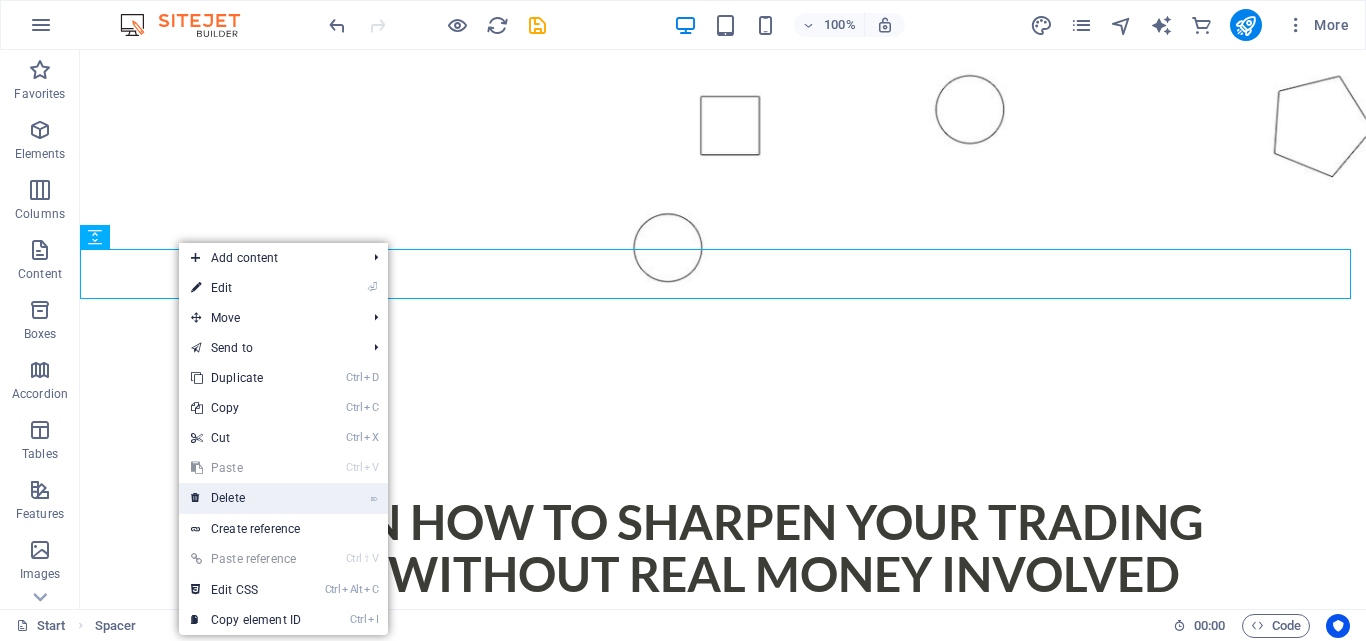 click on "⌦  Delete" at bounding box center [246, 498] 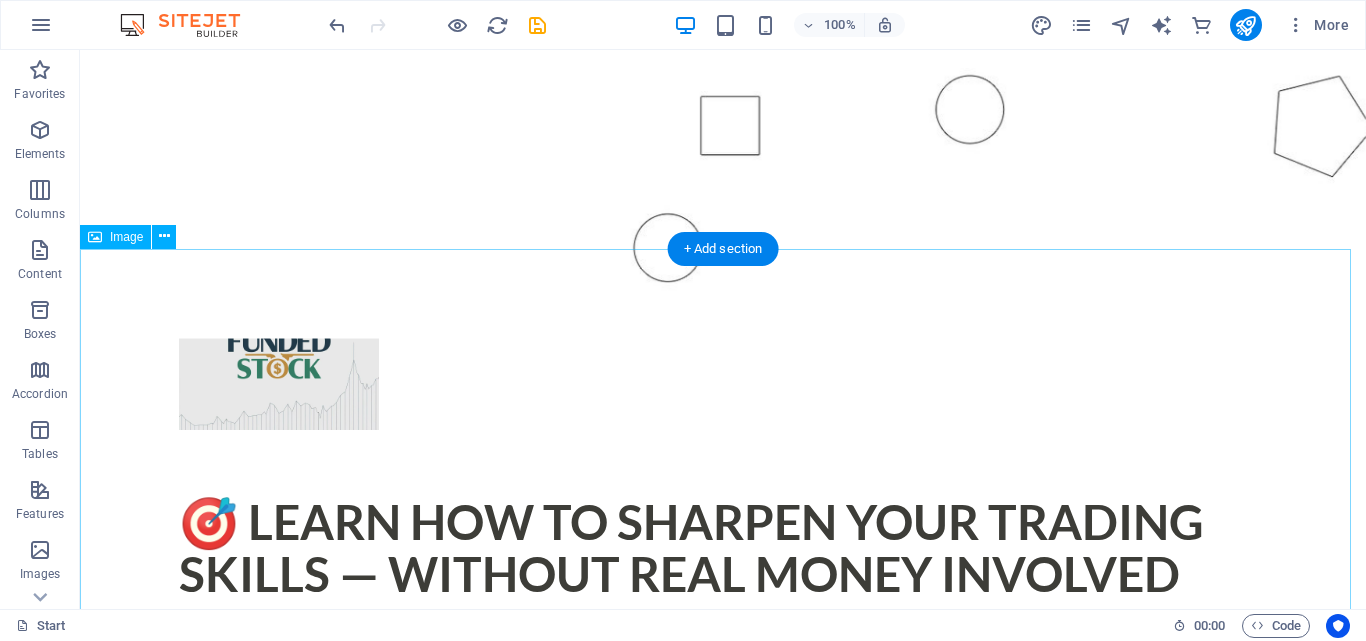 click at bounding box center (723, 1705) 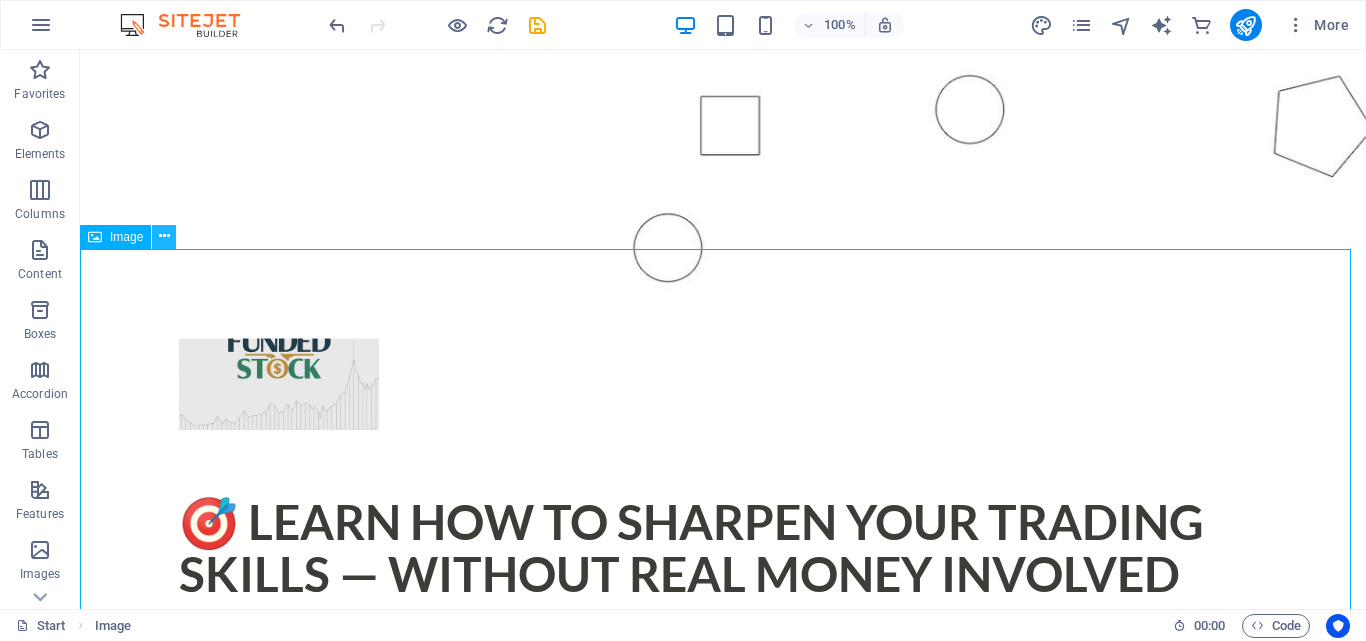 click at bounding box center [164, 237] 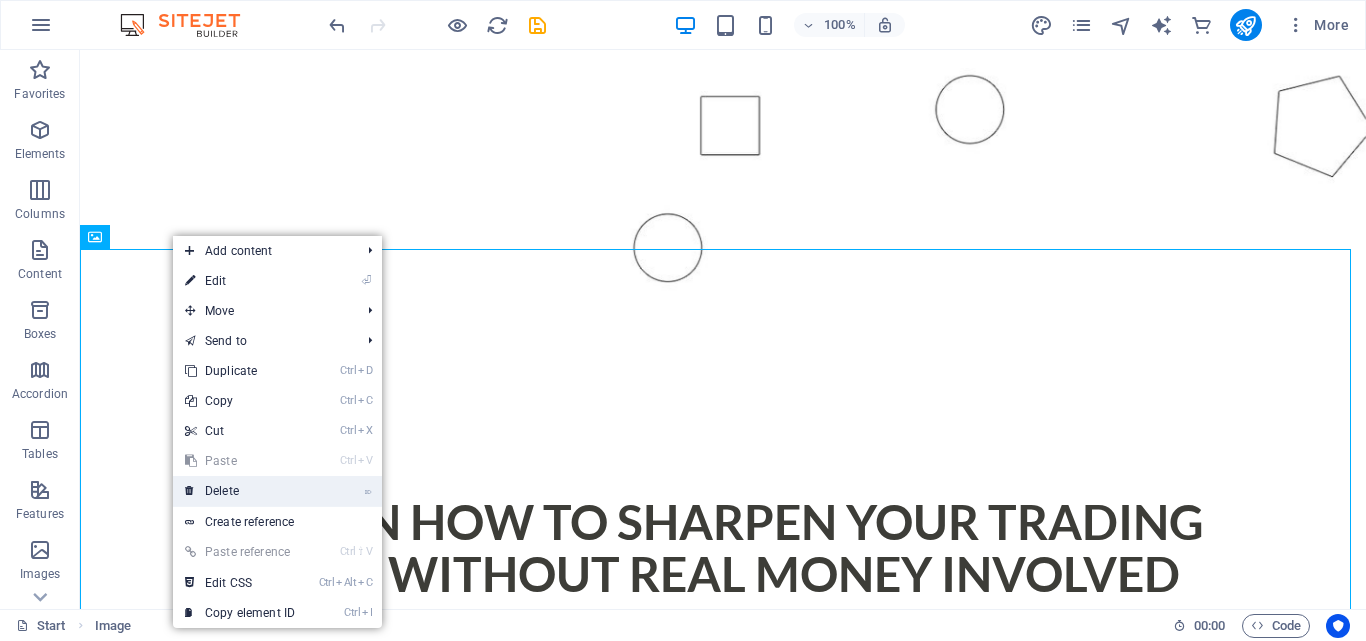 click on "⌦  Delete" at bounding box center (240, 491) 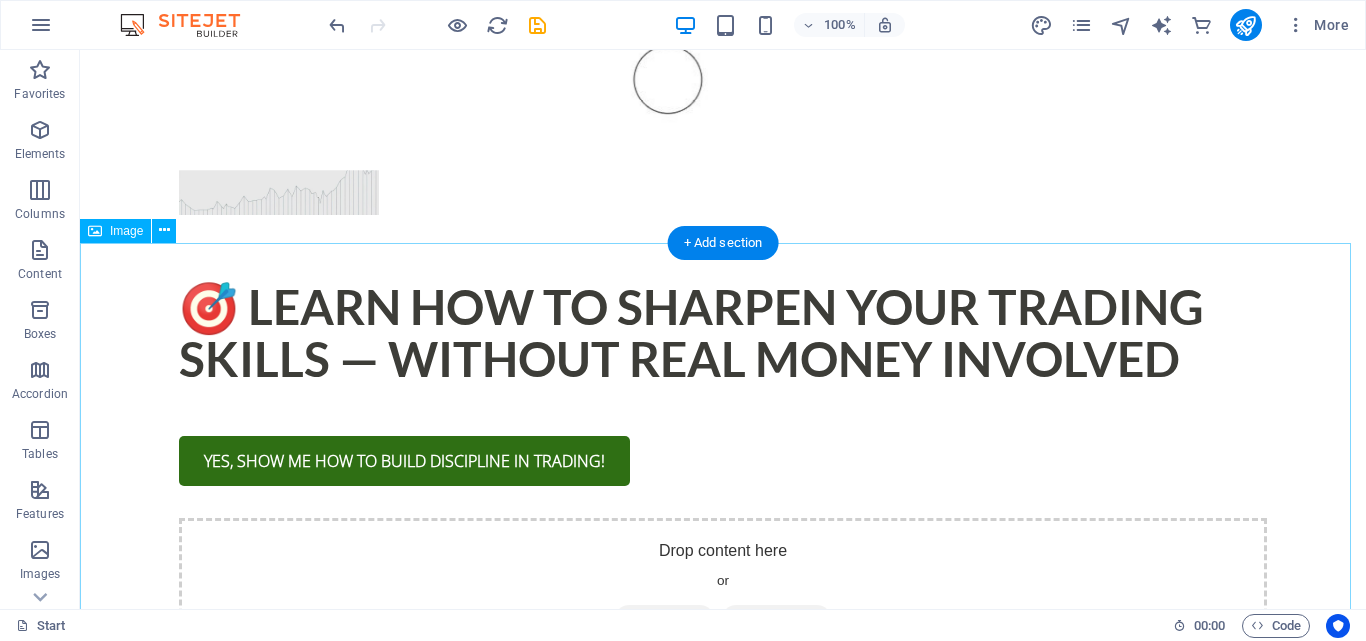 scroll, scrollTop: 1244, scrollLeft: 0, axis: vertical 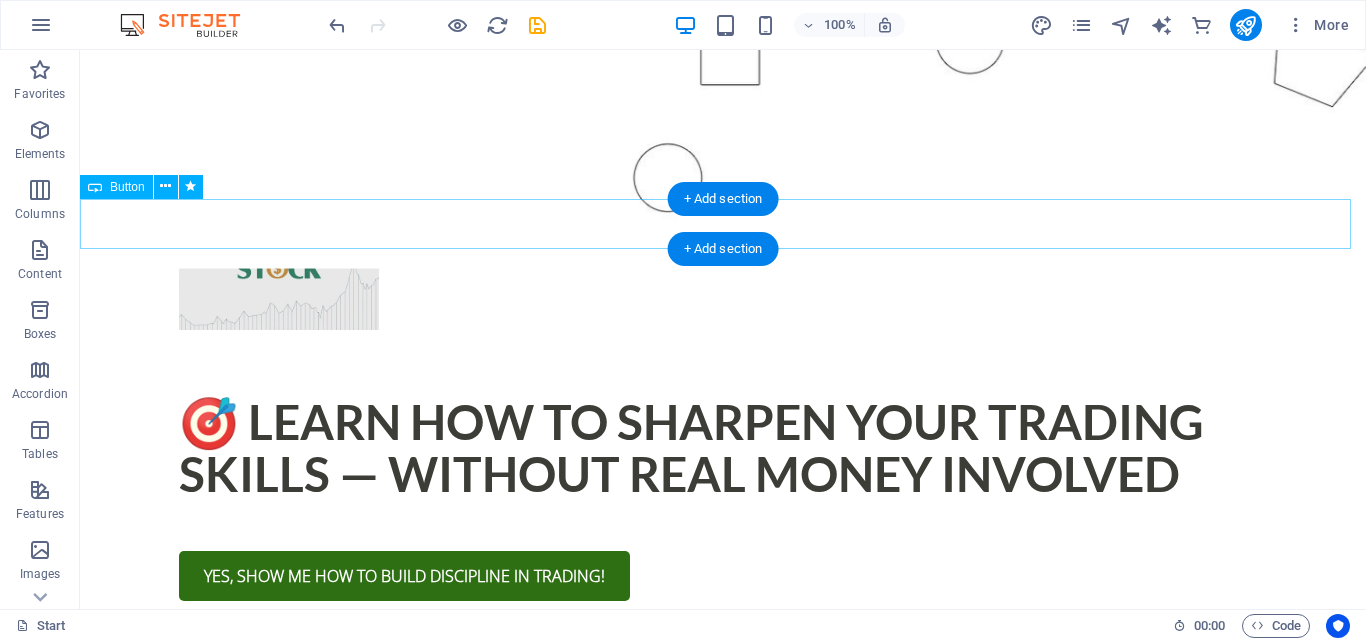 click on "go to fundedstock.live" at bounding box center [723, 1037] 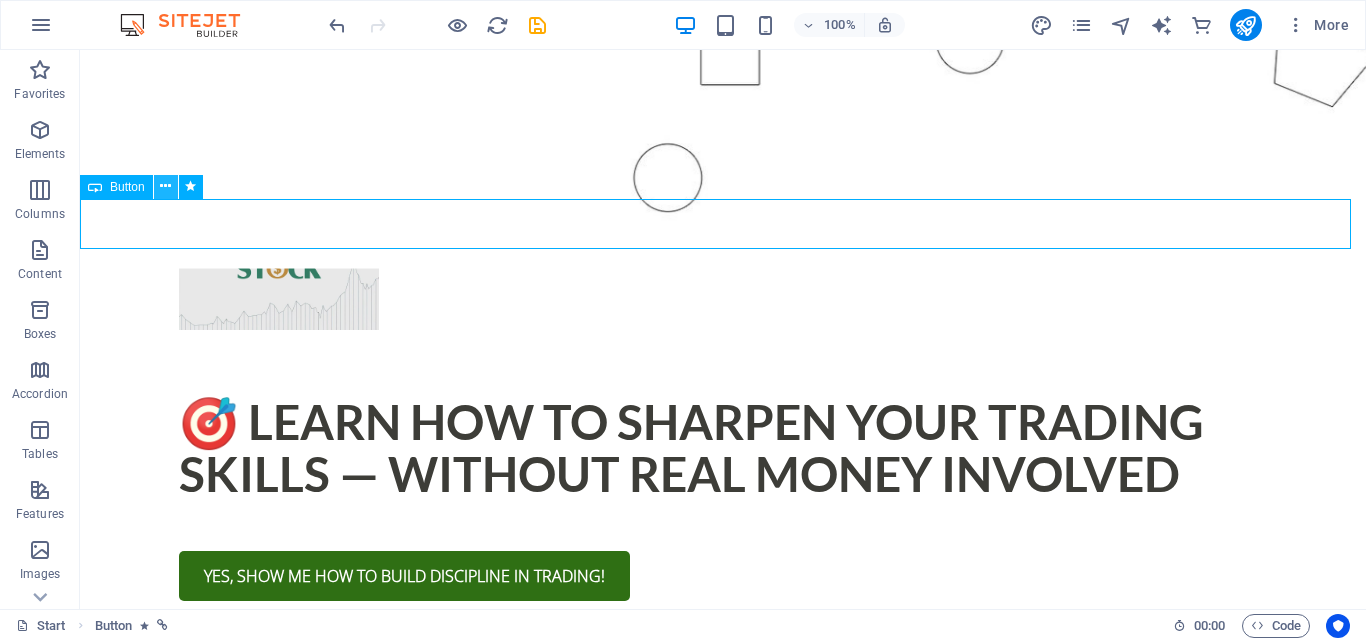 click at bounding box center [166, 187] 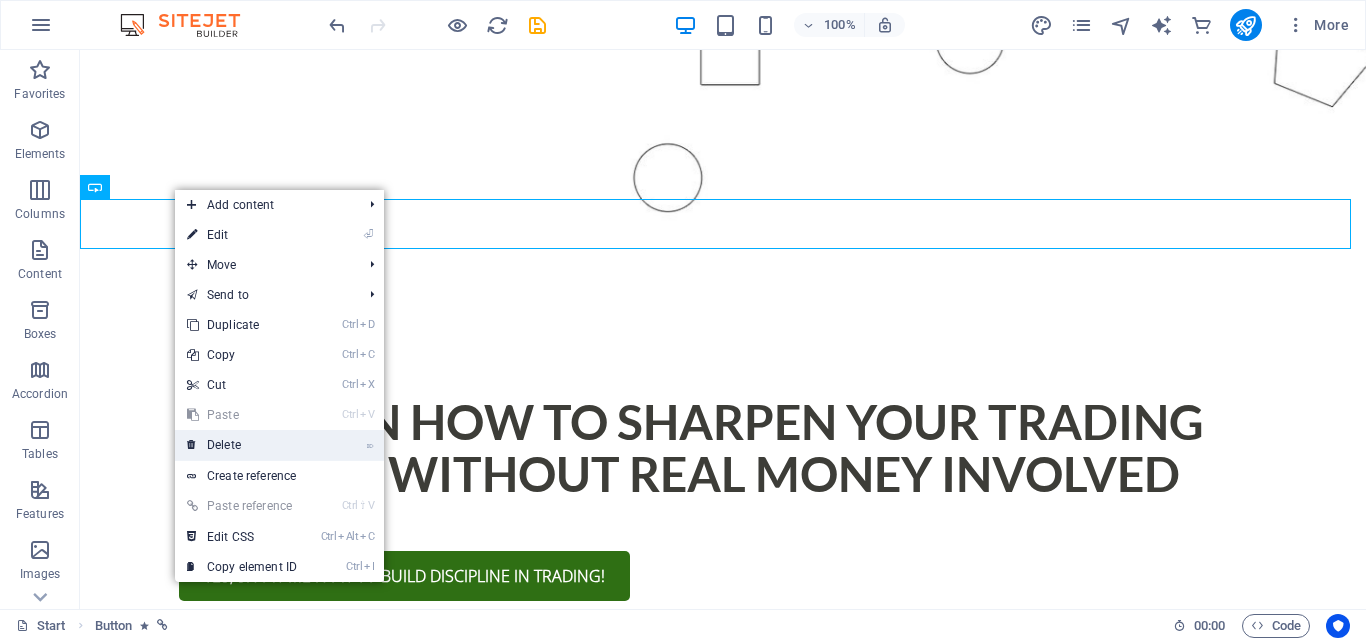 click on "⌦  Delete" at bounding box center [242, 445] 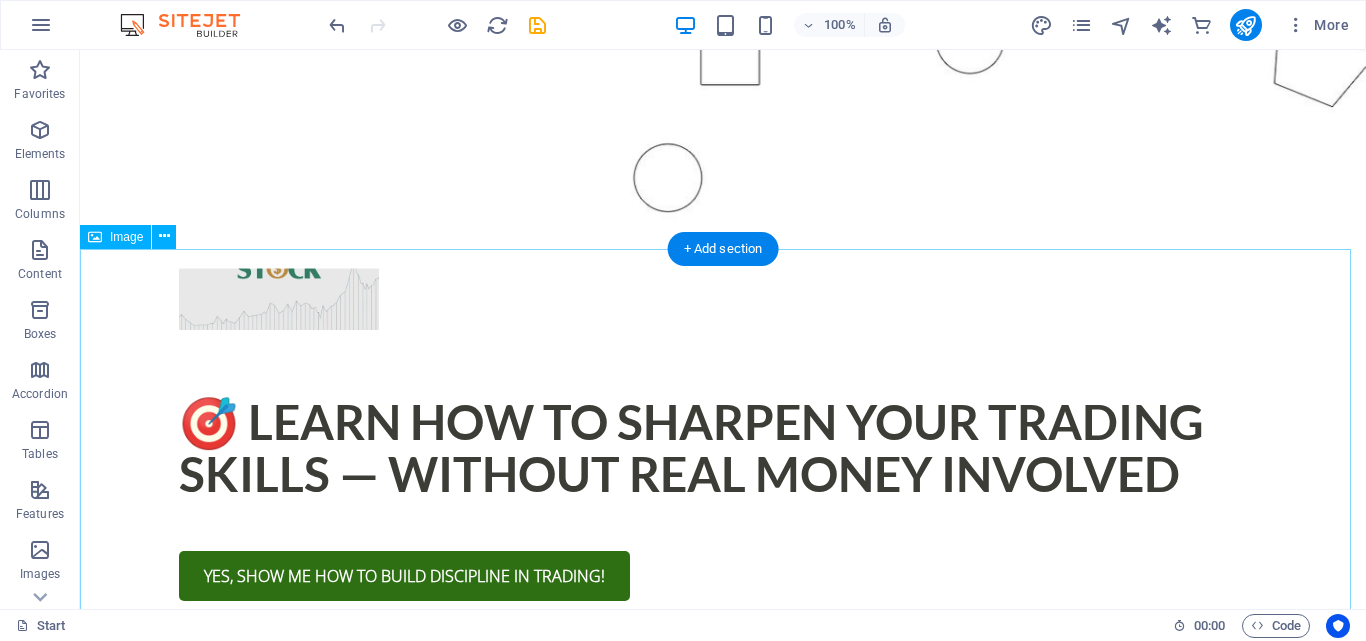 click at bounding box center (723, 1678) 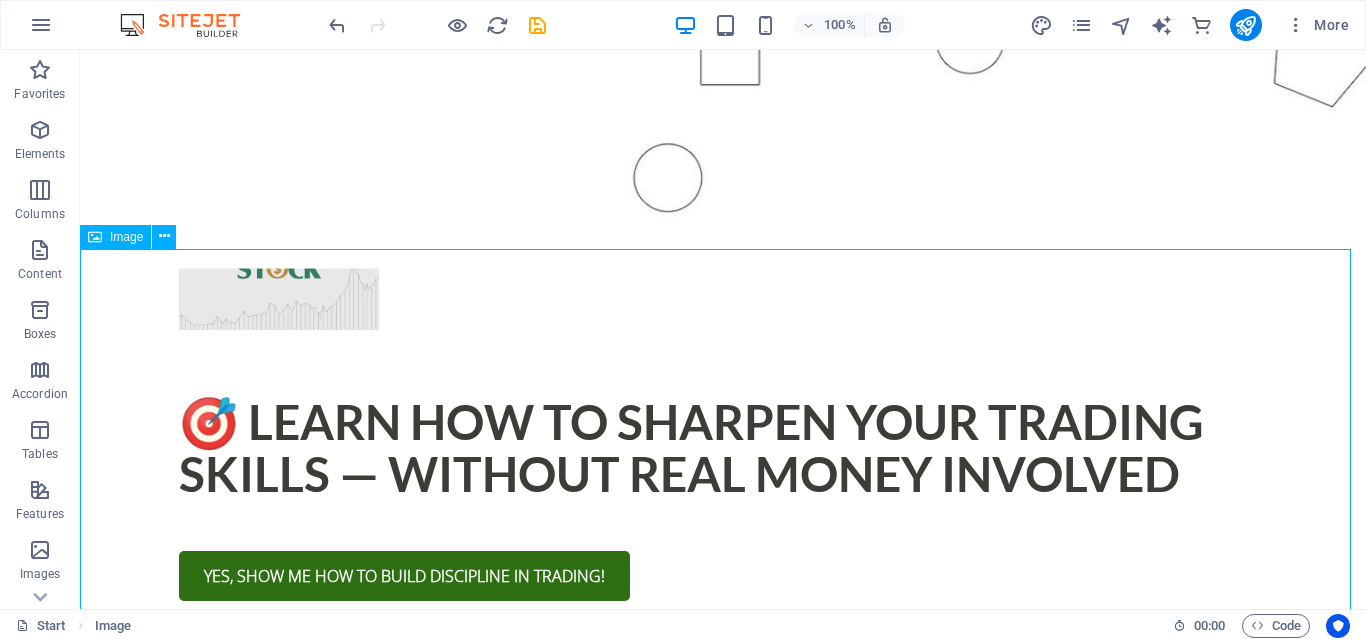 click at bounding box center [164, 237] 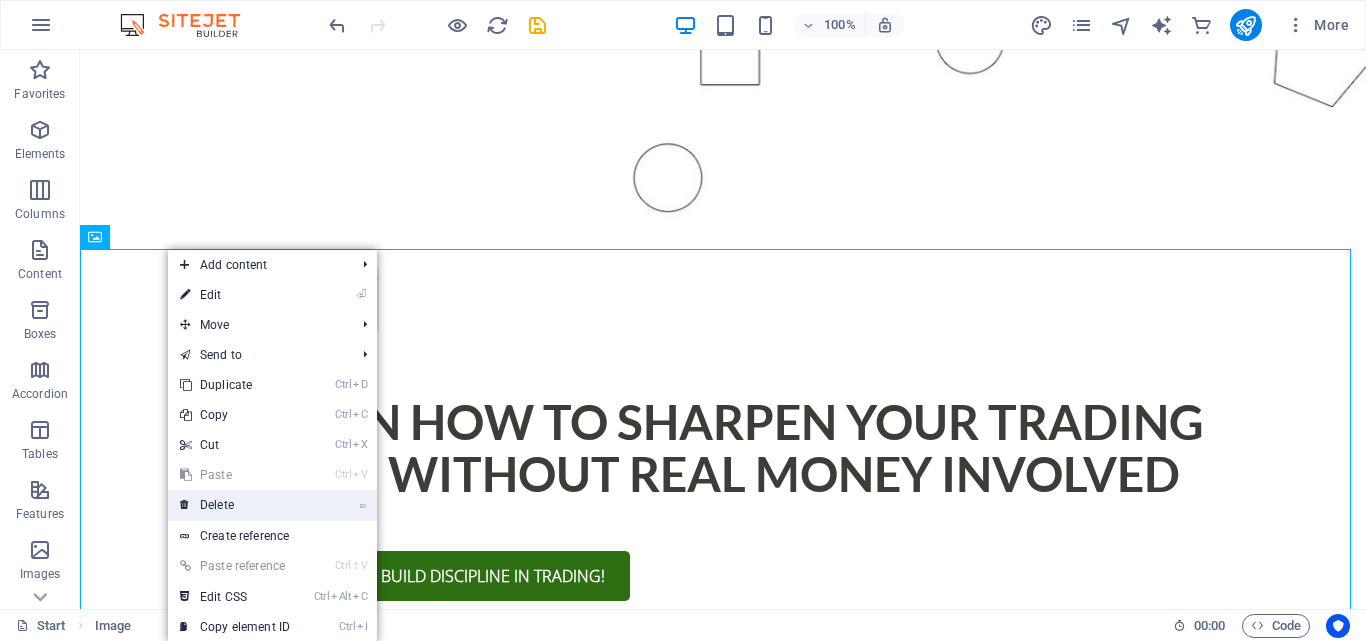 click on "⌦  Delete" at bounding box center (235, 505) 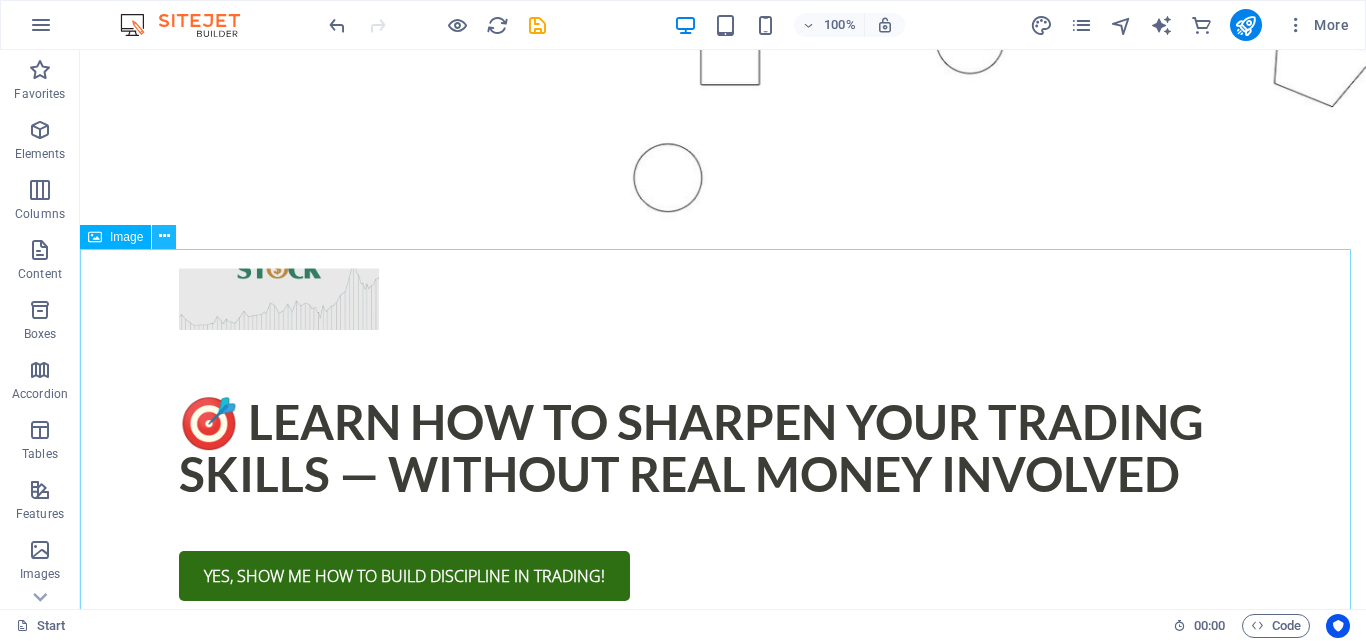 click at bounding box center [164, 236] 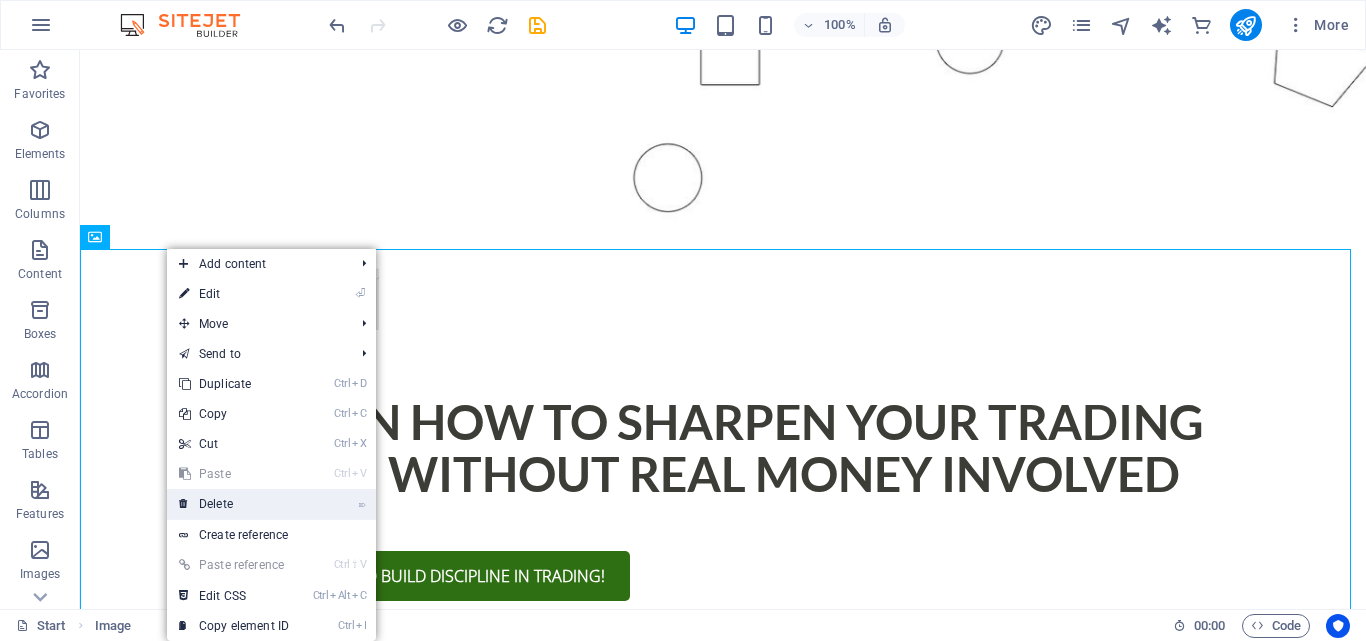 click on "⌦  Delete" at bounding box center (234, 504) 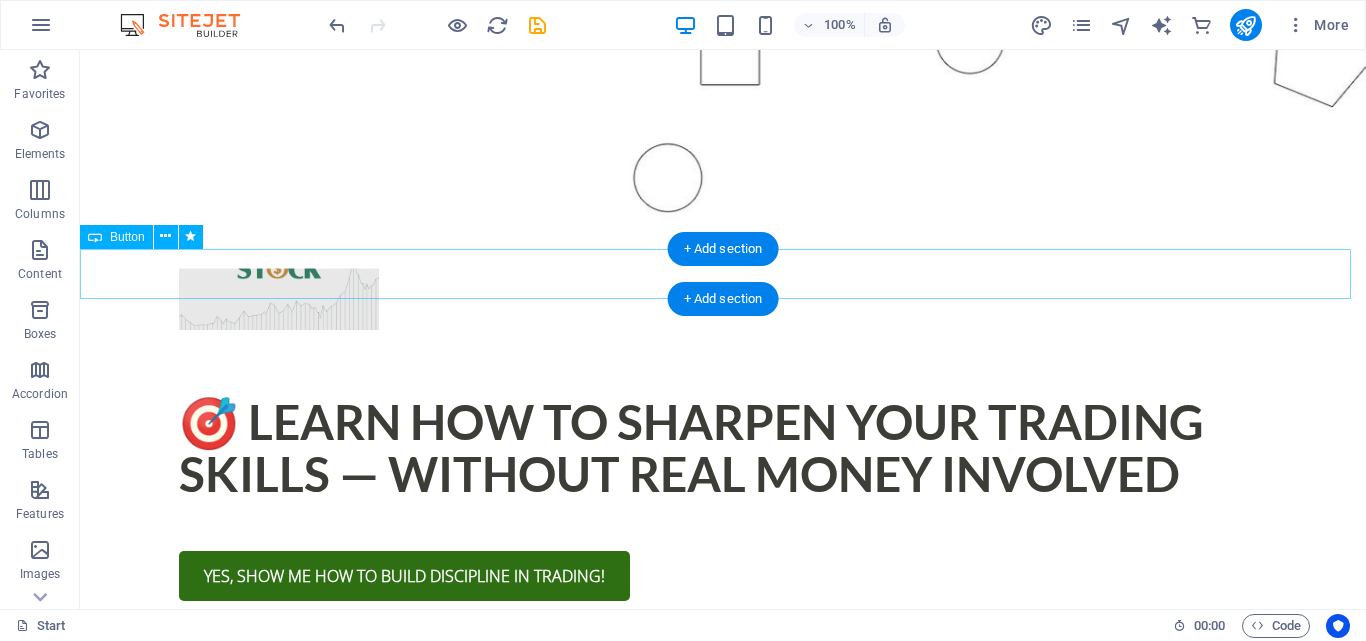 click on "go to fundedstock.live" at bounding box center (723, 1087) 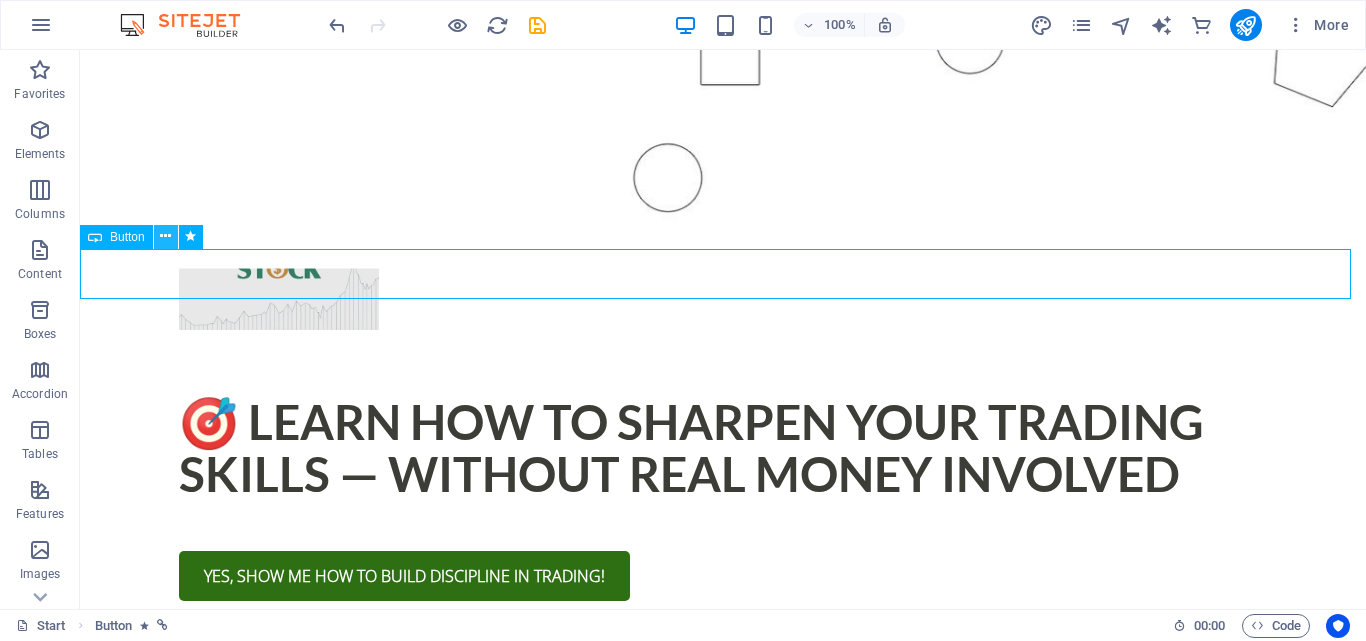 click at bounding box center [166, 237] 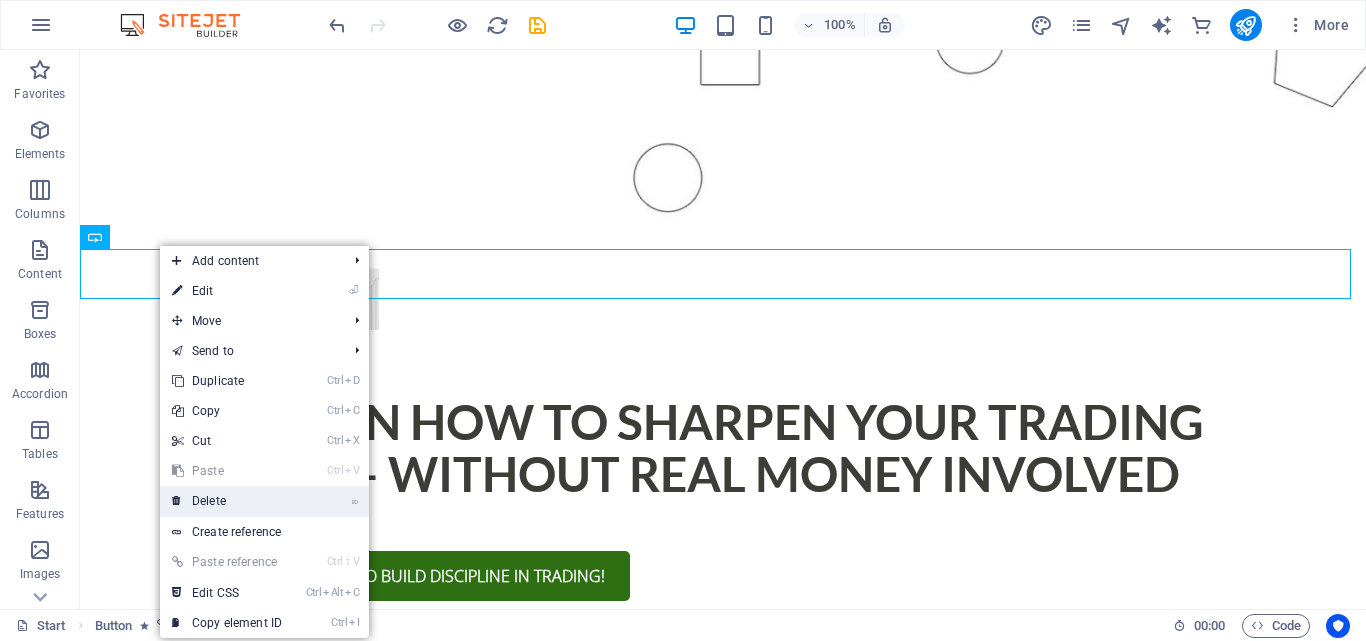 click on "⌦  Delete" at bounding box center (227, 501) 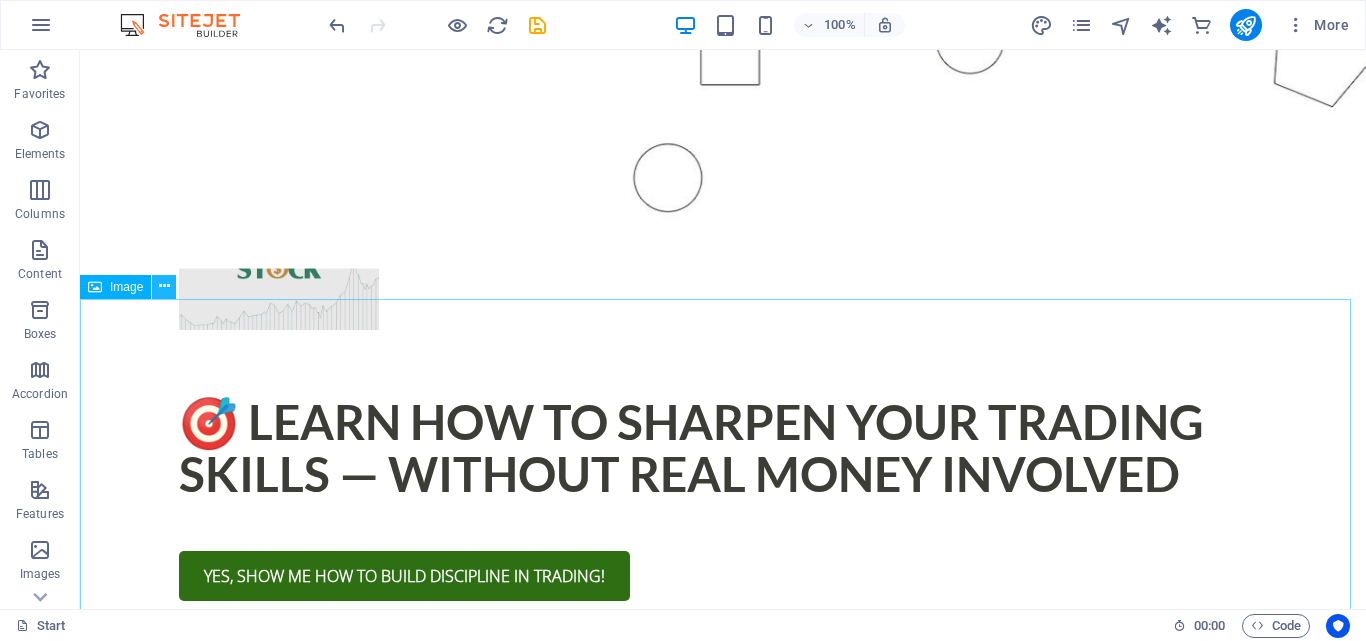 click at bounding box center [164, 286] 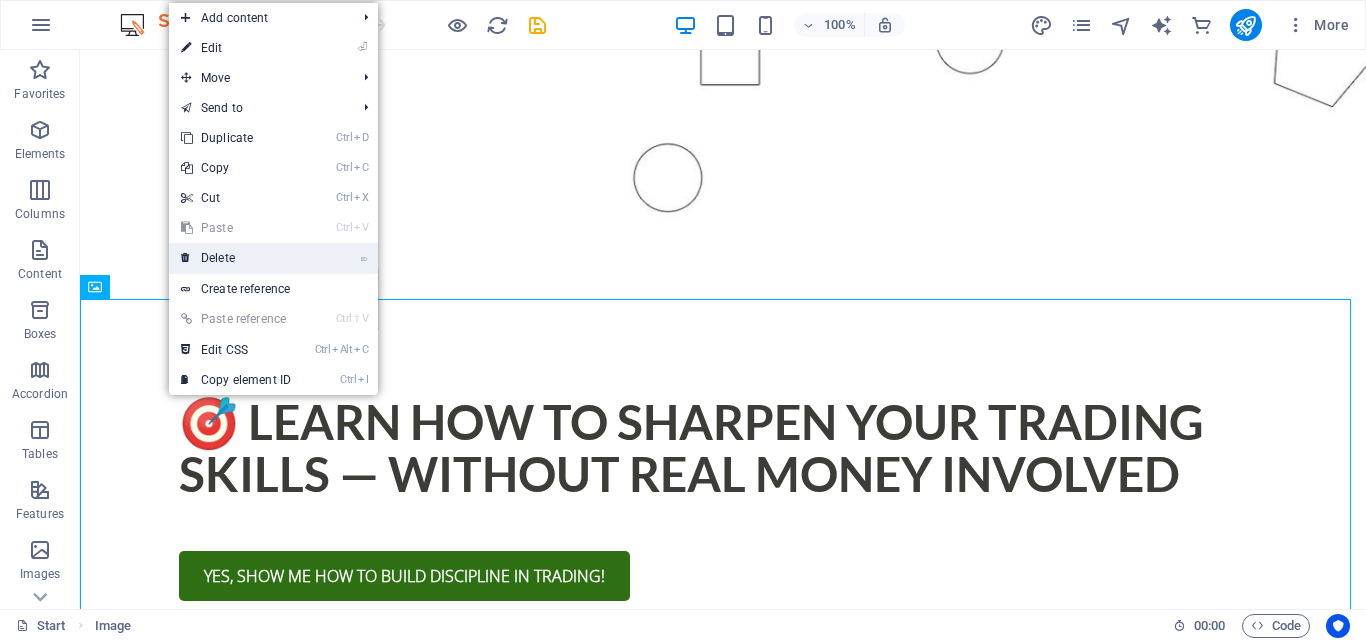 click on "⌦  Delete" at bounding box center [236, 258] 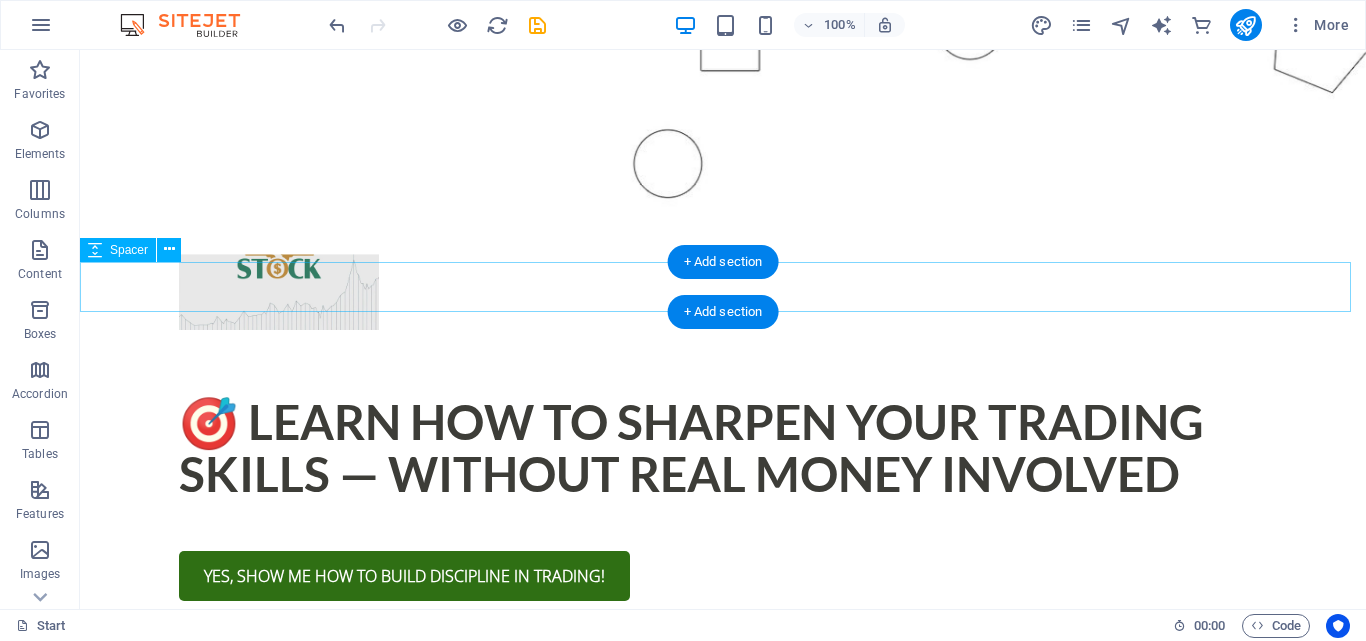 scroll, scrollTop: 1144, scrollLeft: 0, axis: vertical 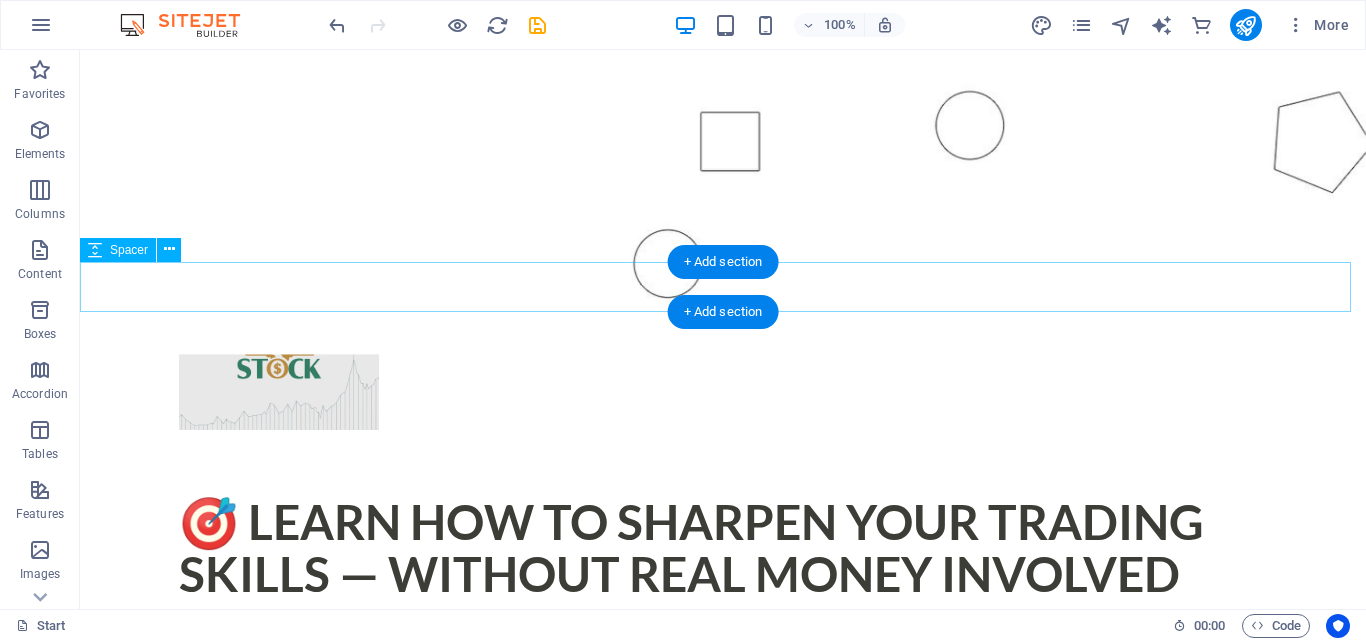 click at bounding box center [723, 1137] 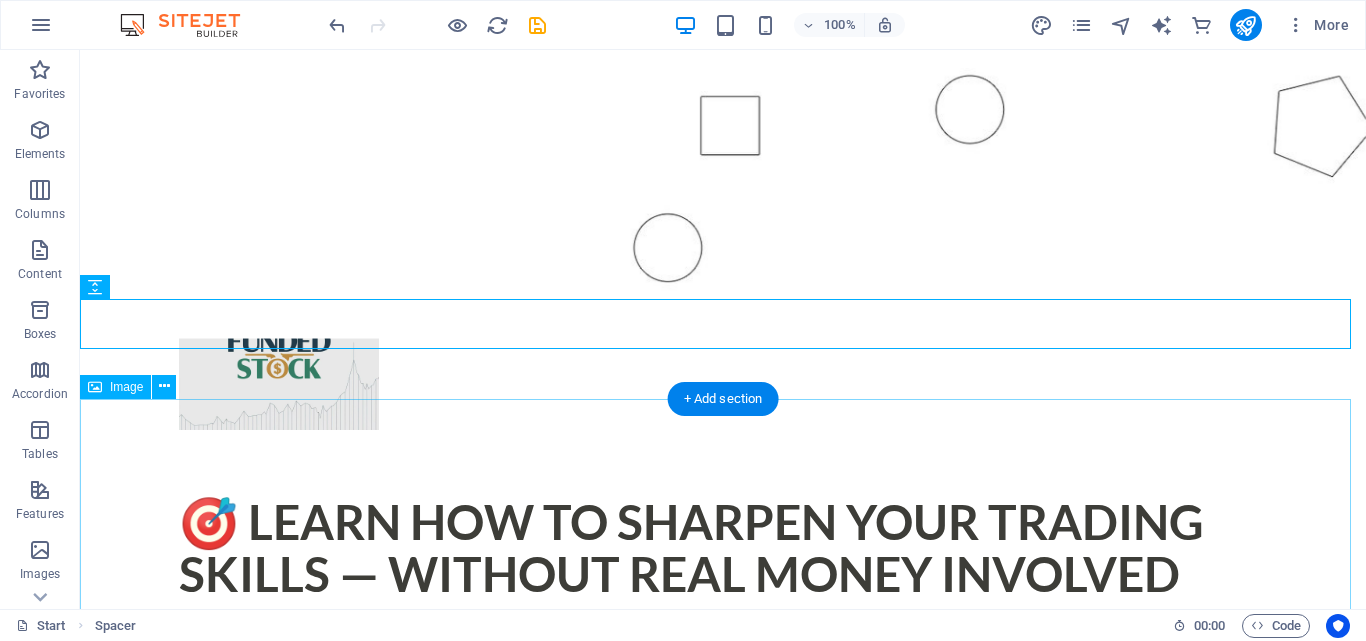 click at bounding box center (723, 1855) 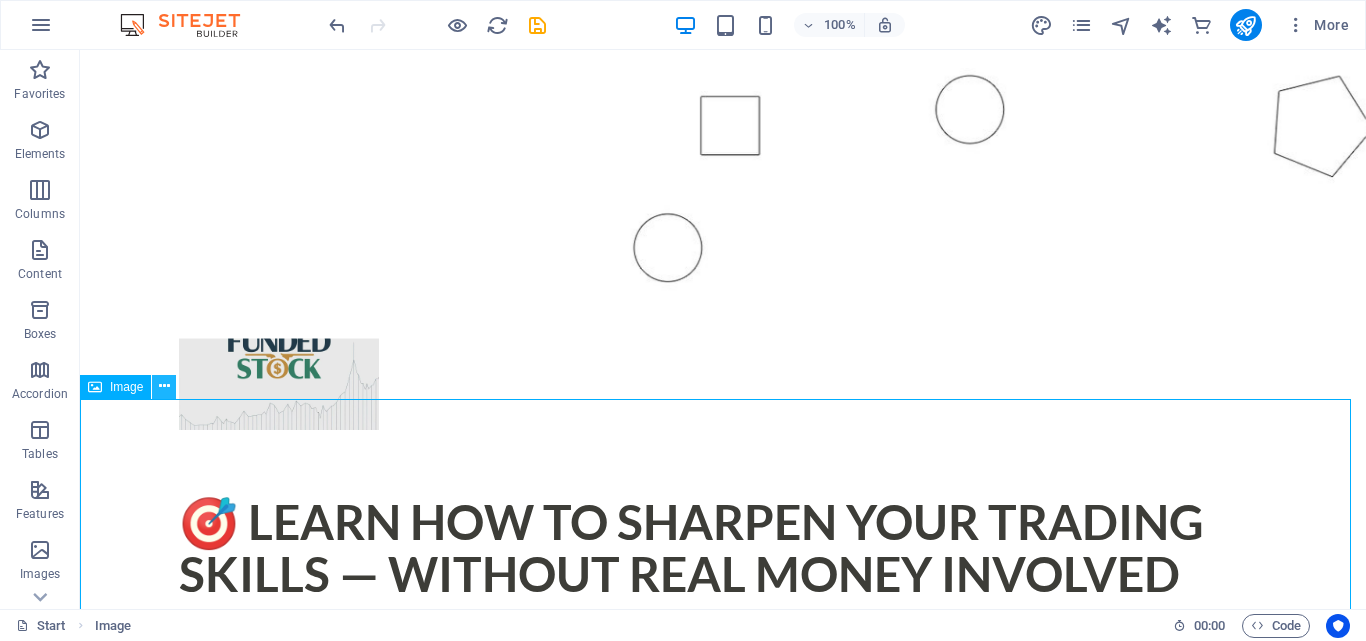 click at bounding box center (164, 386) 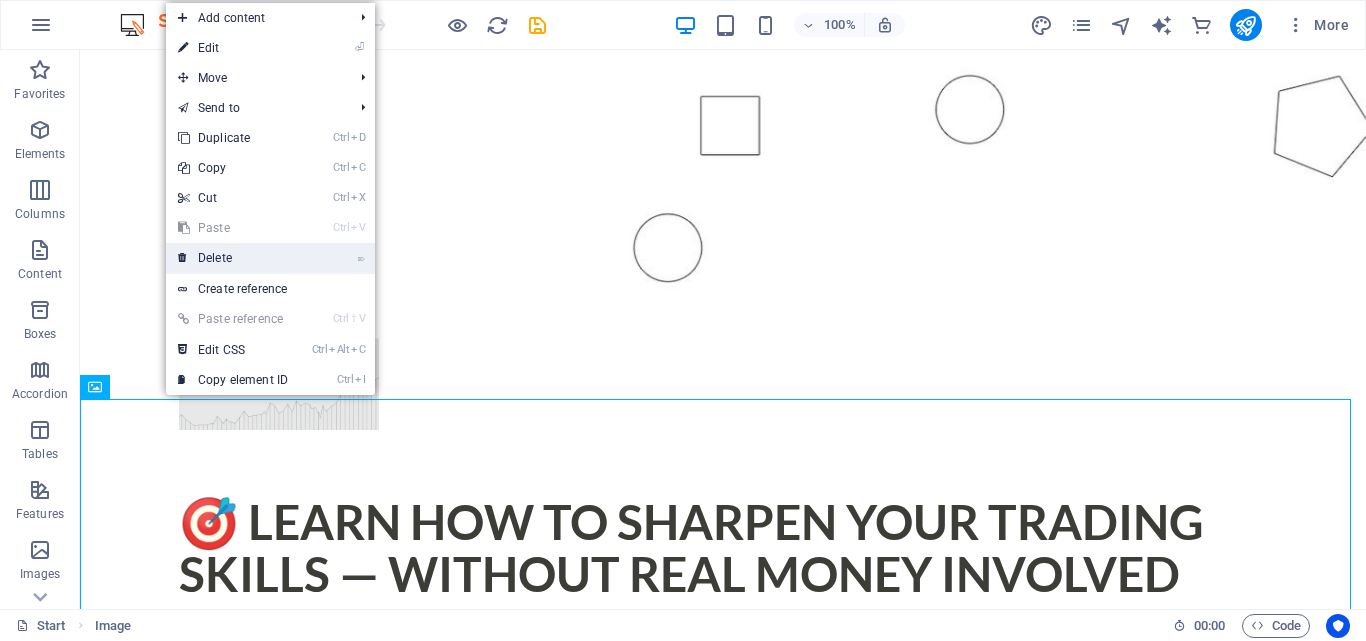 click on "⌦  Delete" at bounding box center [233, 258] 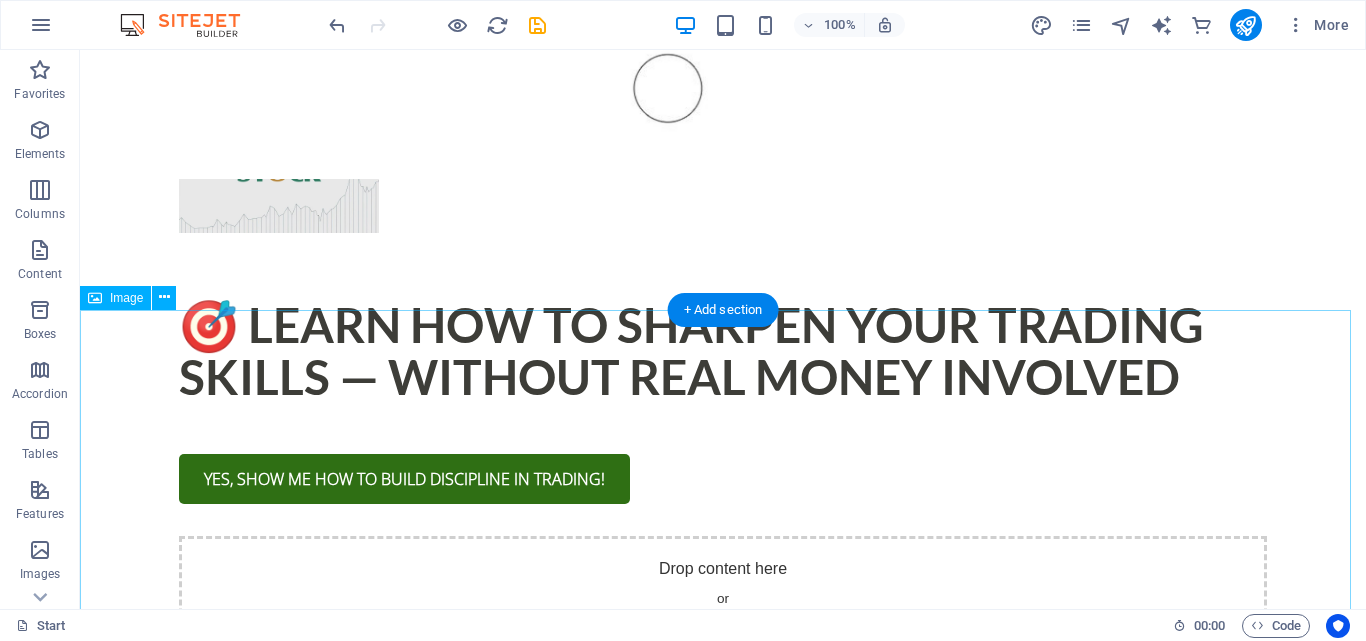 scroll, scrollTop: 1344, scrollLeft: 0, axis: vertical 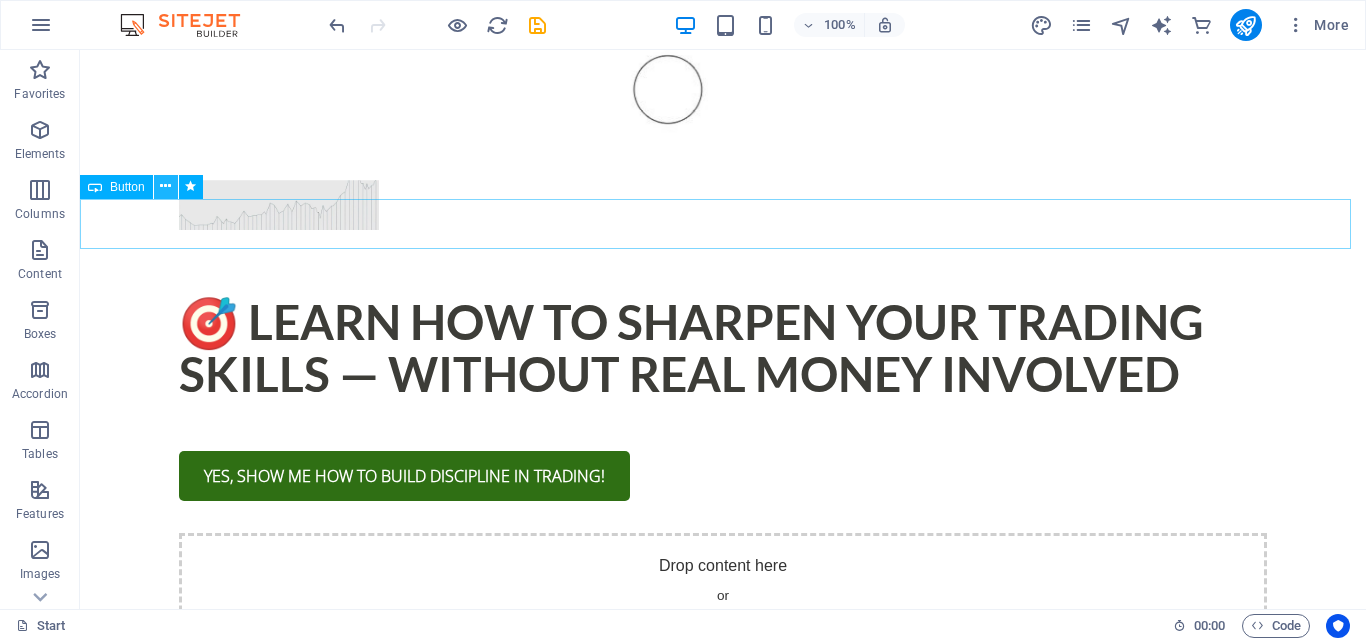 click at bounding box center [165, 186] 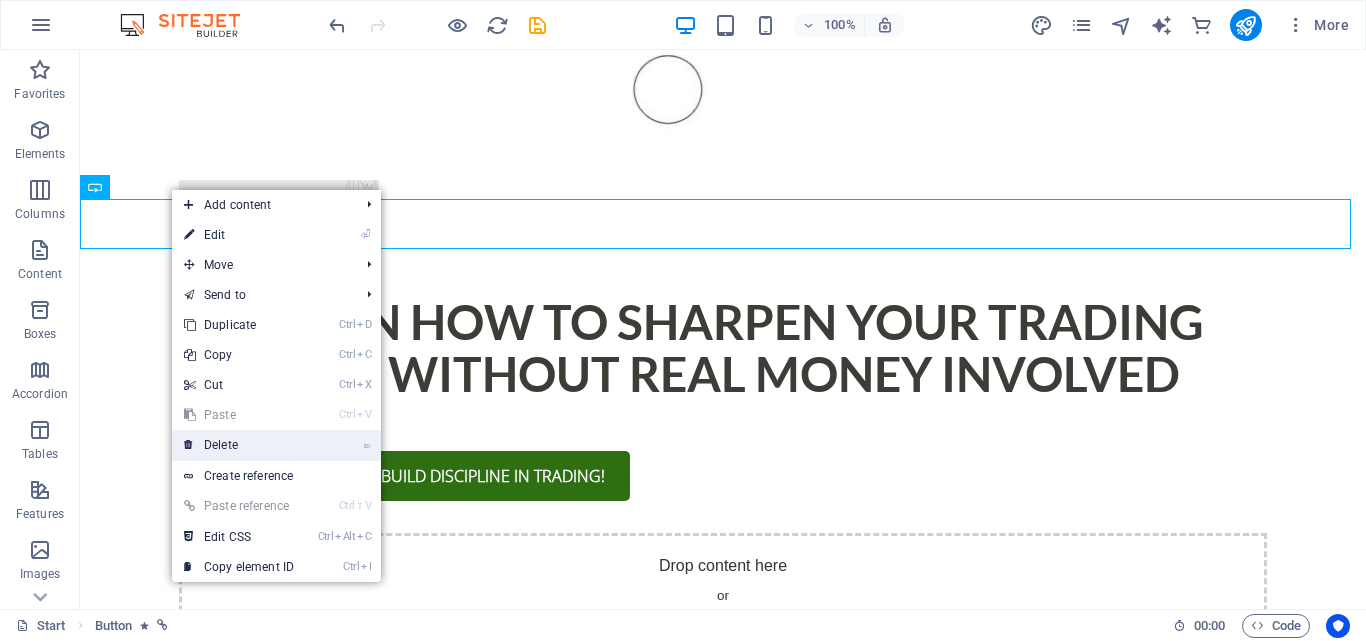 click on "⌦  Delete" at bounding box center [239, 445] 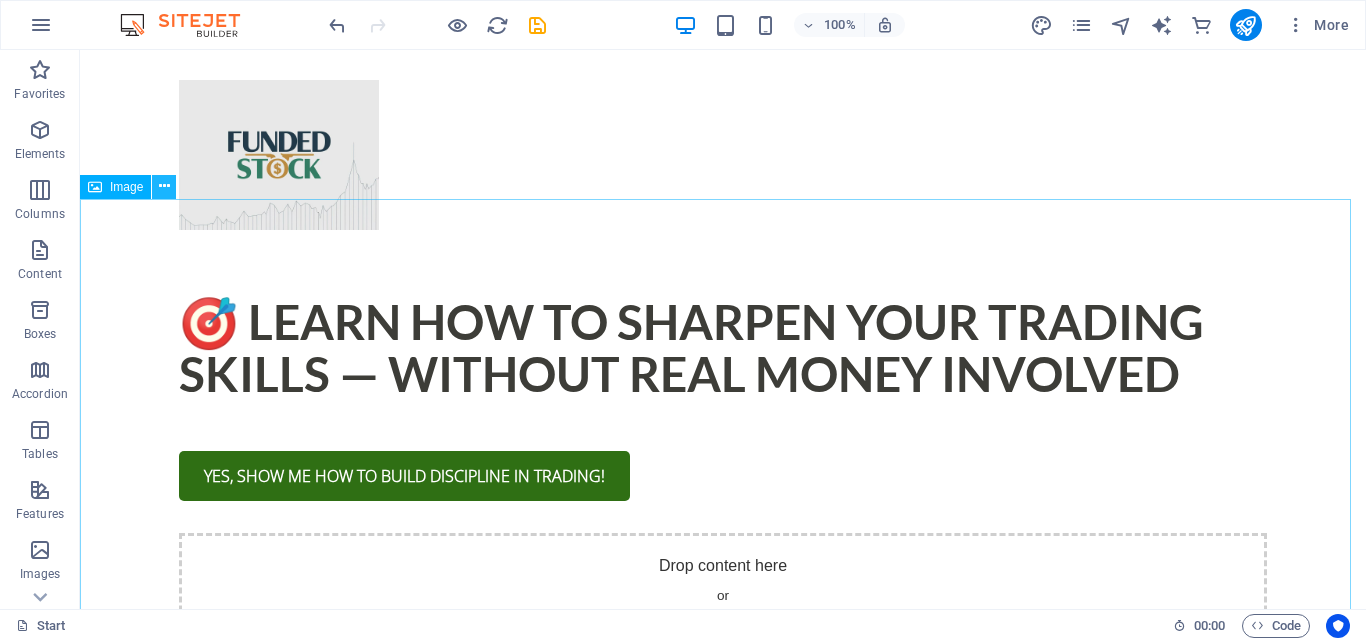 click at bounding box center (164, 186) 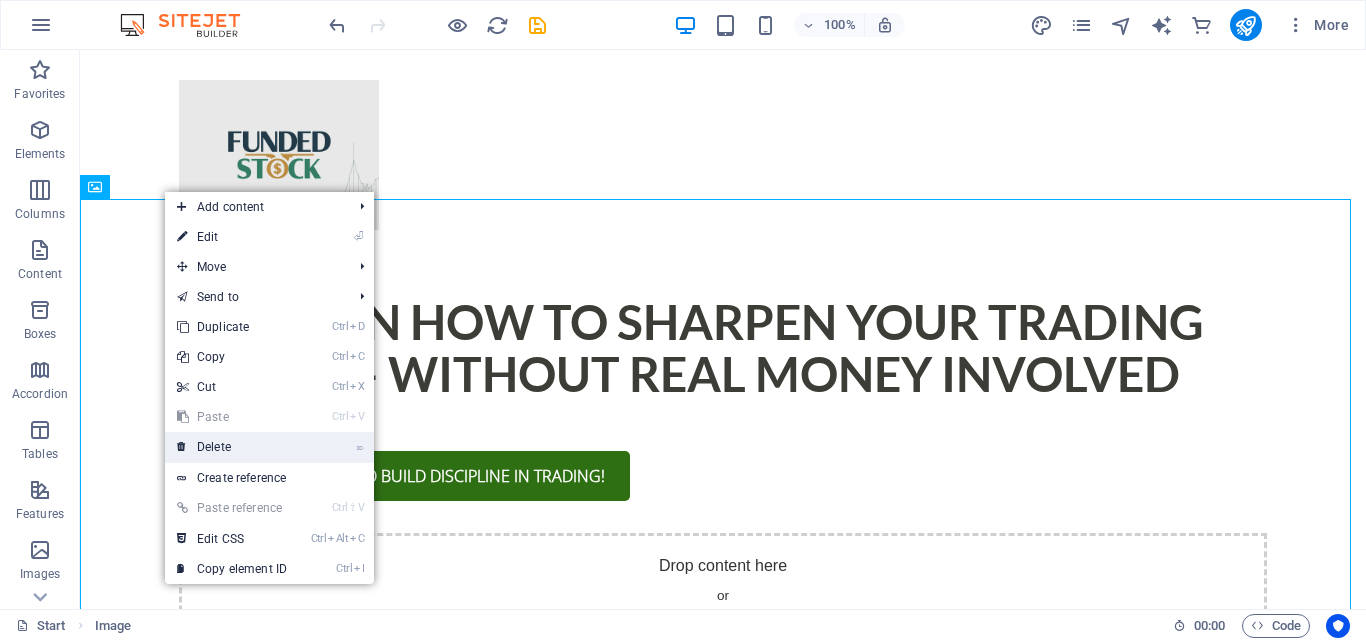 click on "⌦  Delete" at bounding box center [232, 447] 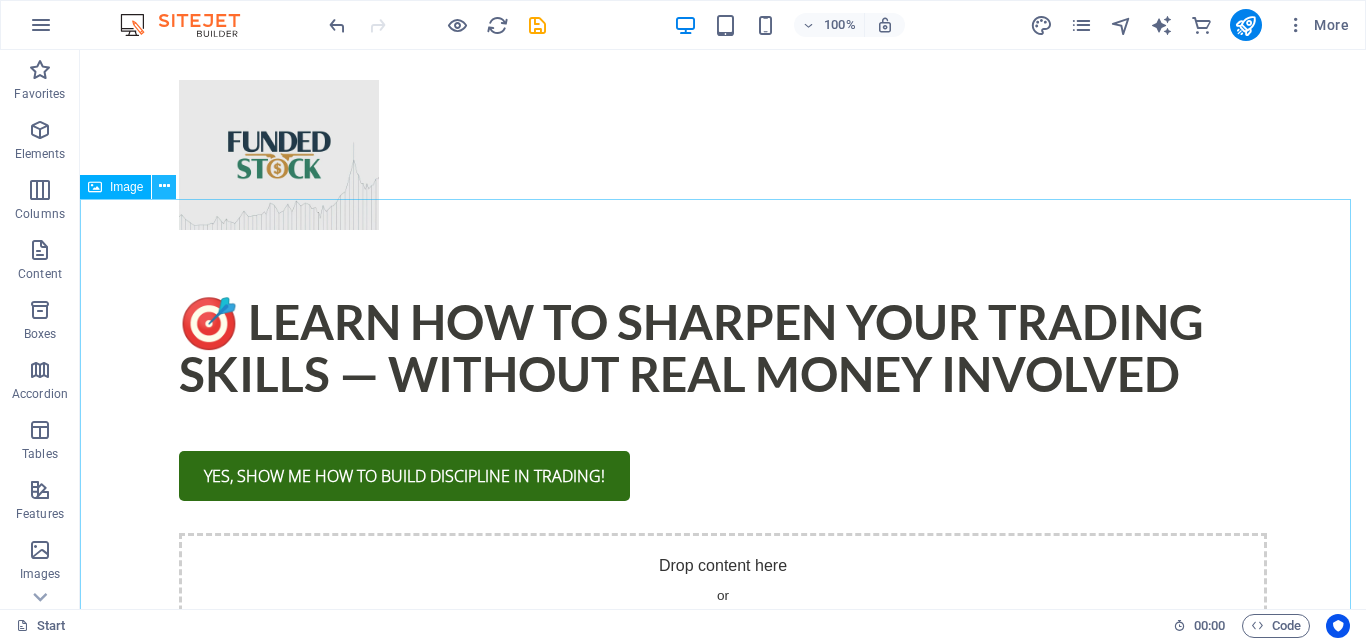 click at bounding box center (164, 186) 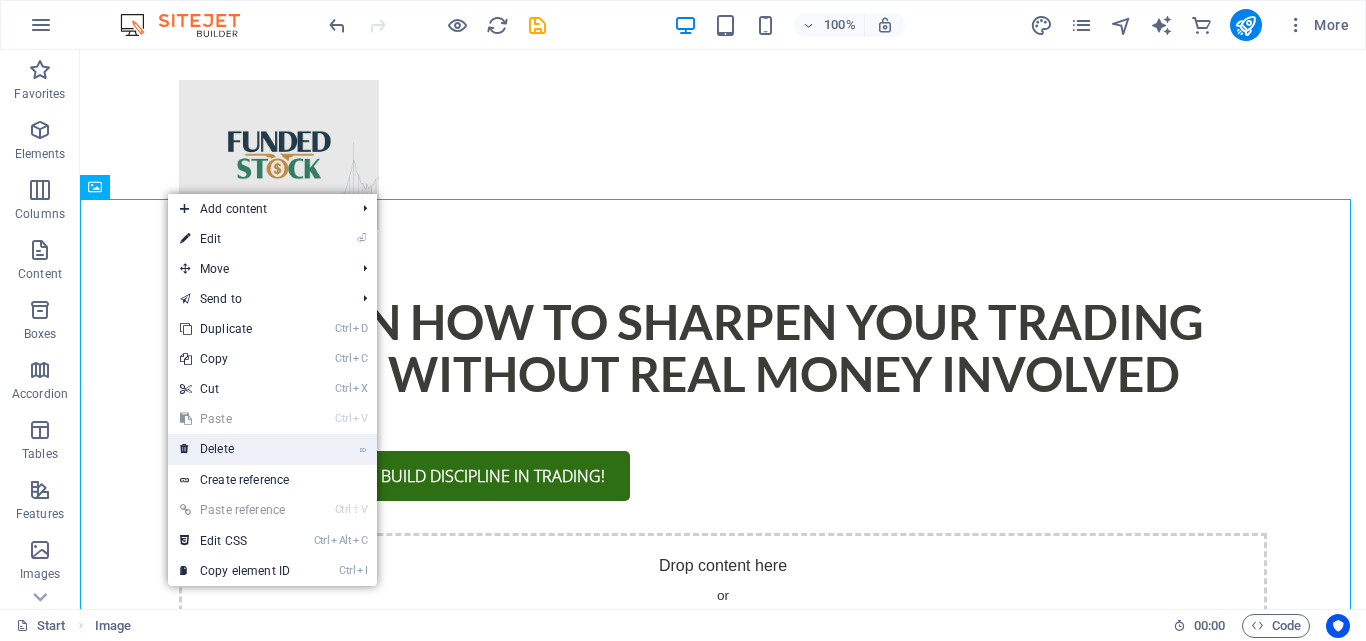 click on "⌦  Delete" at bounding box center (235, 449) 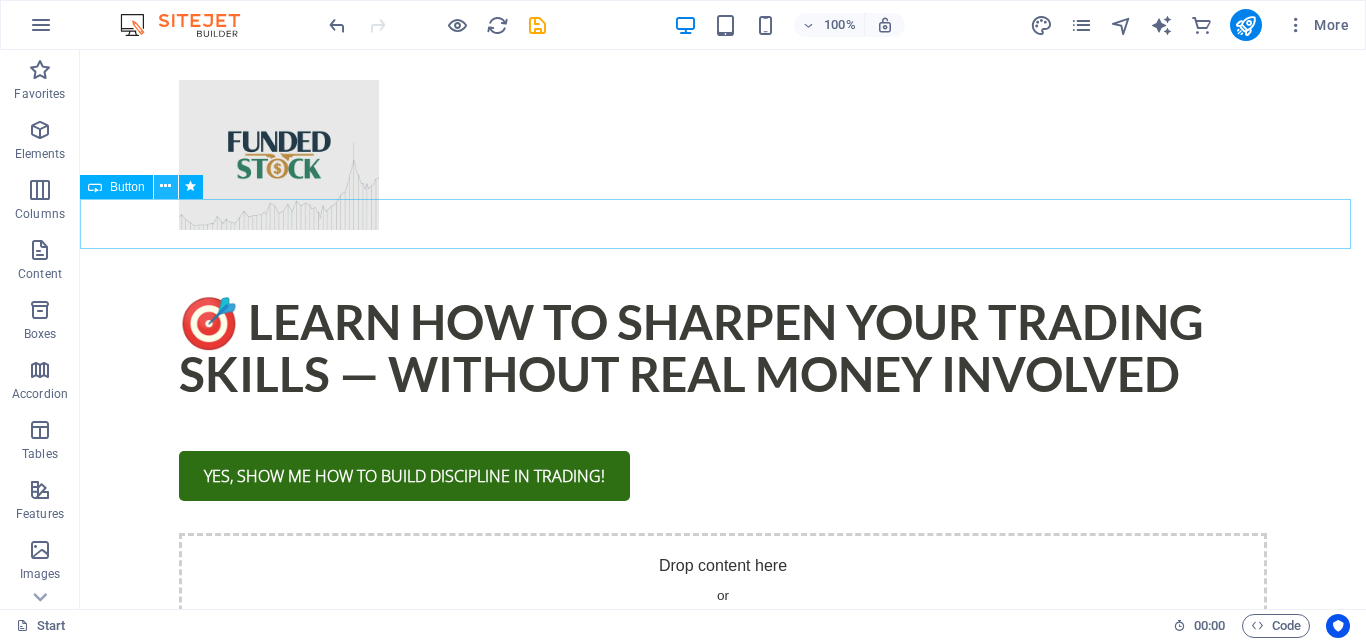 click at bounding box center (166, 187) 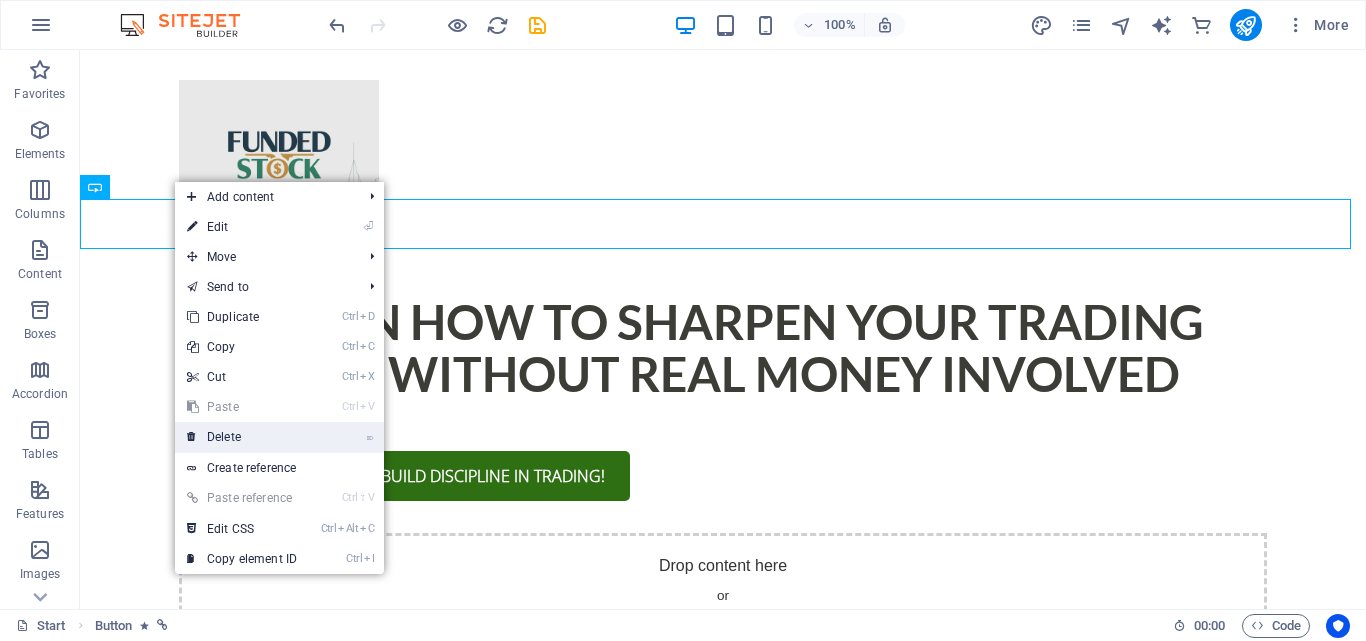 drag, startPoint x: 237, startPoint y: 443, endPoint x: 138, endPoint y: 341, distance: 142.14429 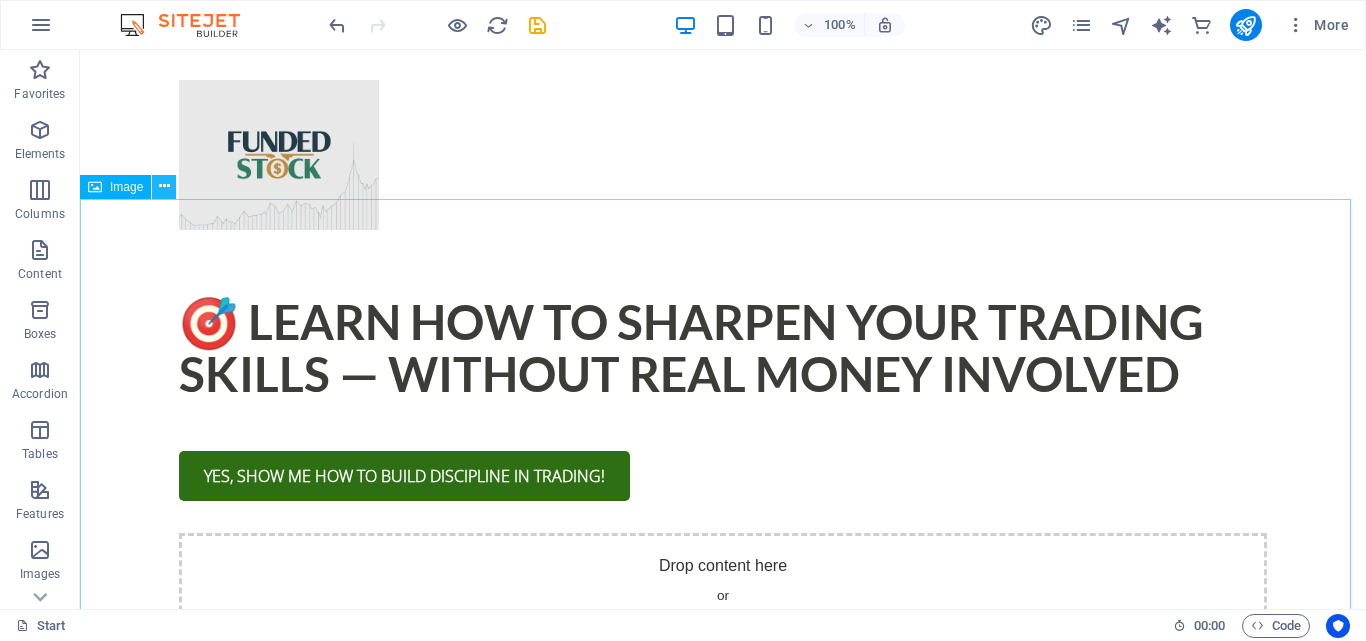 click at bounding box center (164, 186) 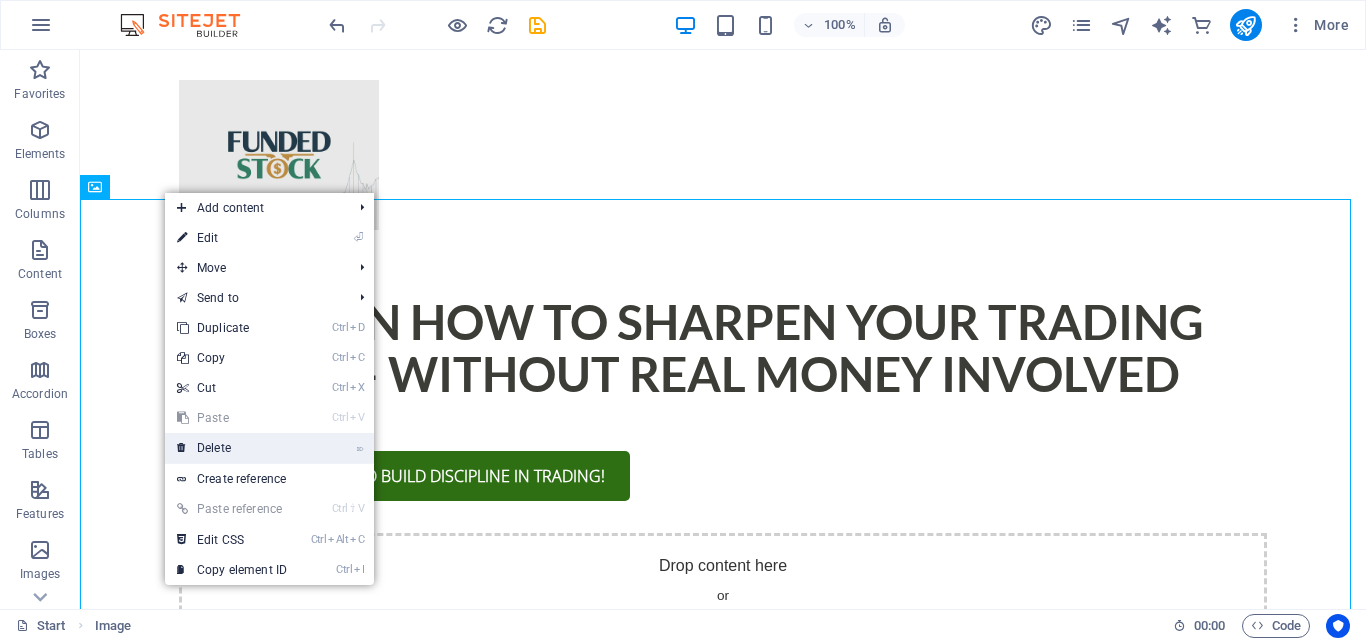 drag, startPoint x: 135, startPoint y: 402, endPoint x: 215, endPoint y: 452, distance: 94.33981 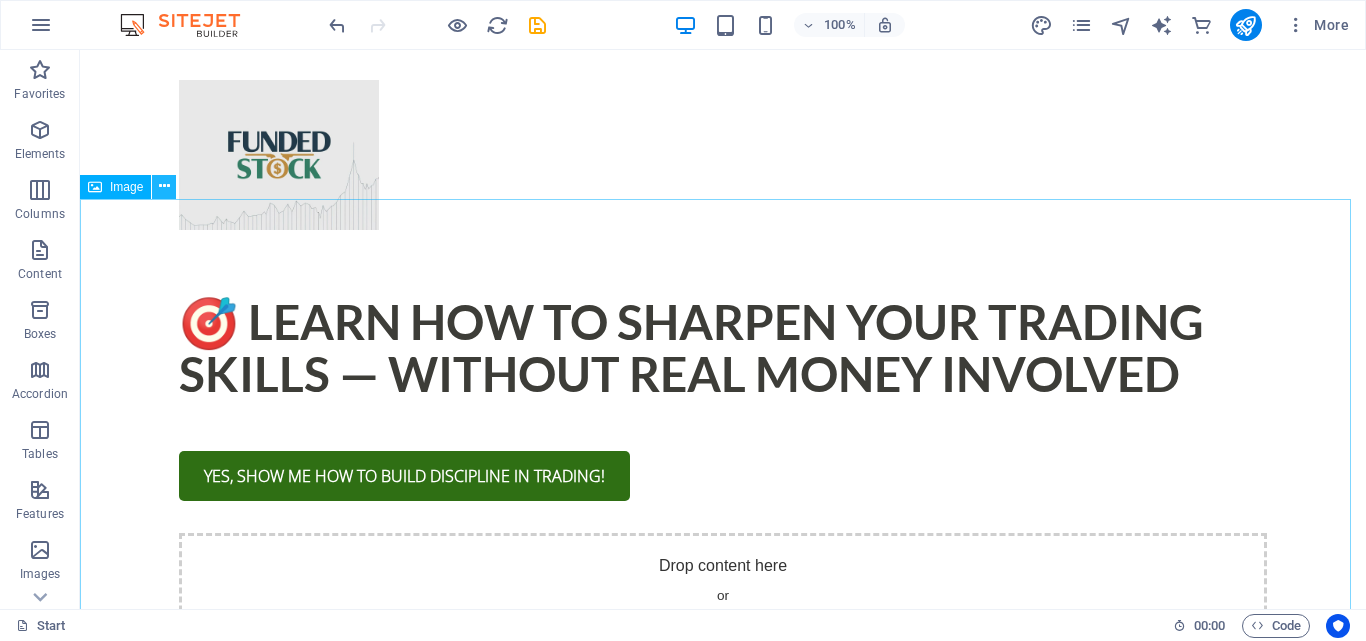 click at bounding box center (164, 187) 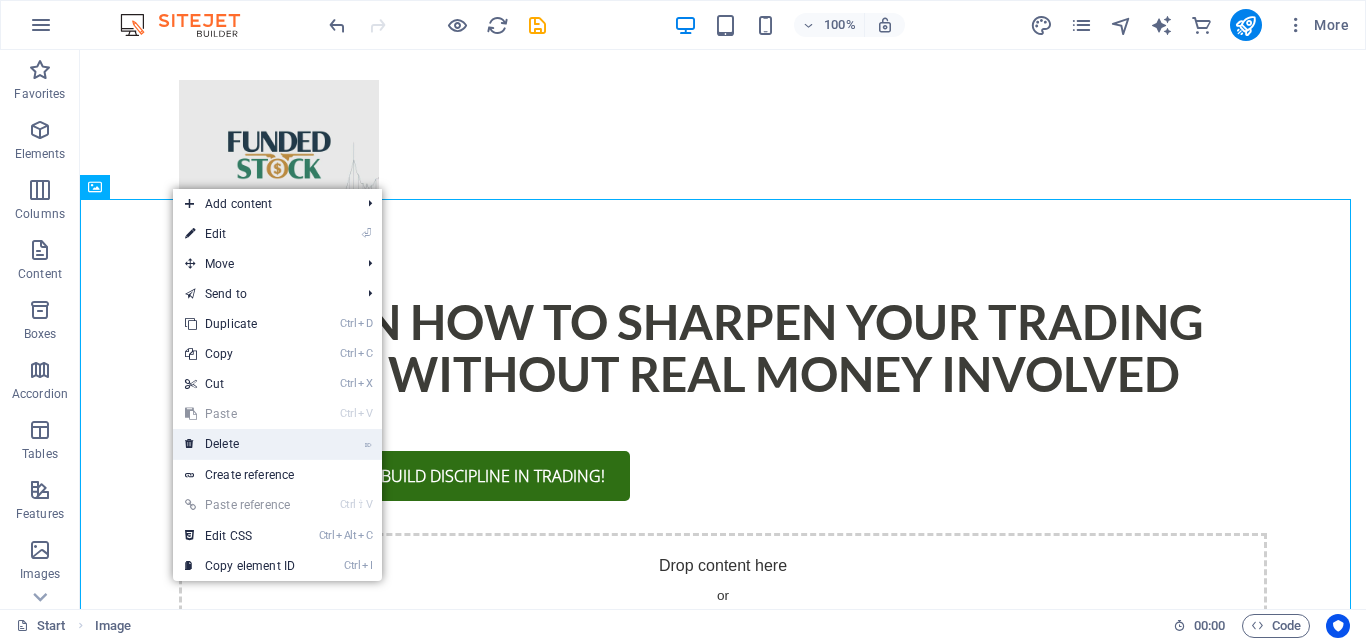 click on "⌦  Delete" at bounding box center (240, 444) 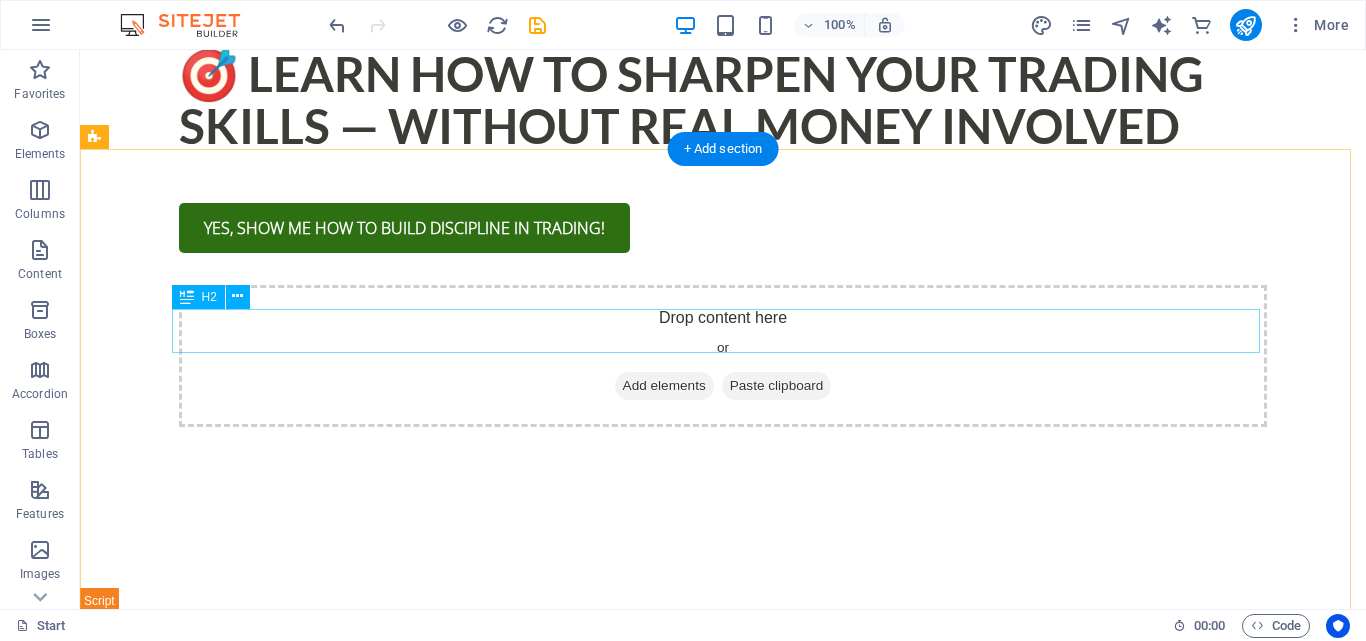 scroll, scrollTop: 1444, scrollLeft: 0, axis: vertical 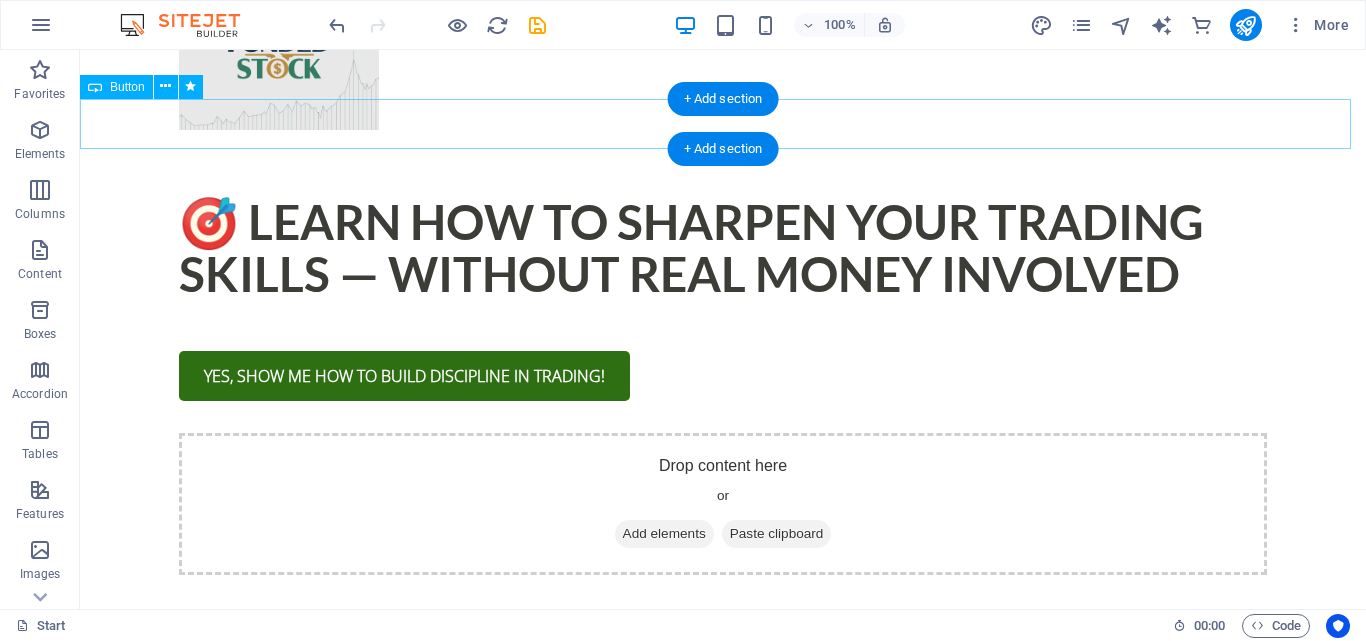 click on "go to fundedstock.live" at bounding box center [723, 937] 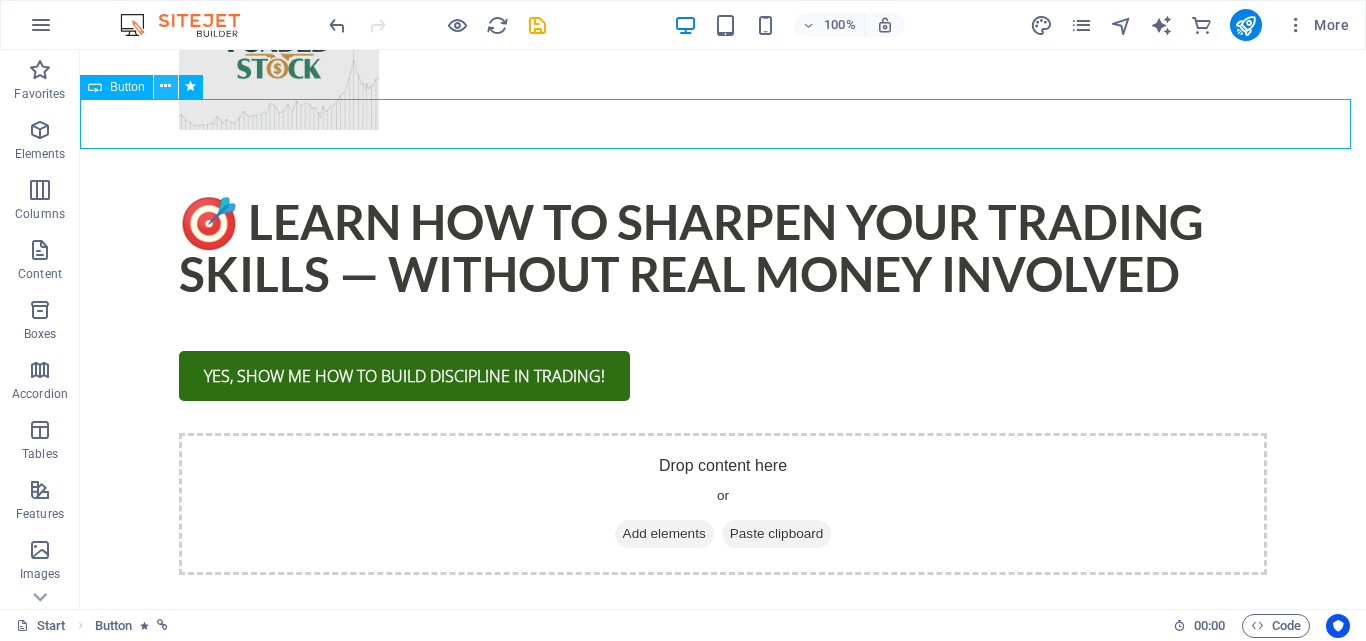 click at bounding box center (165, 86) 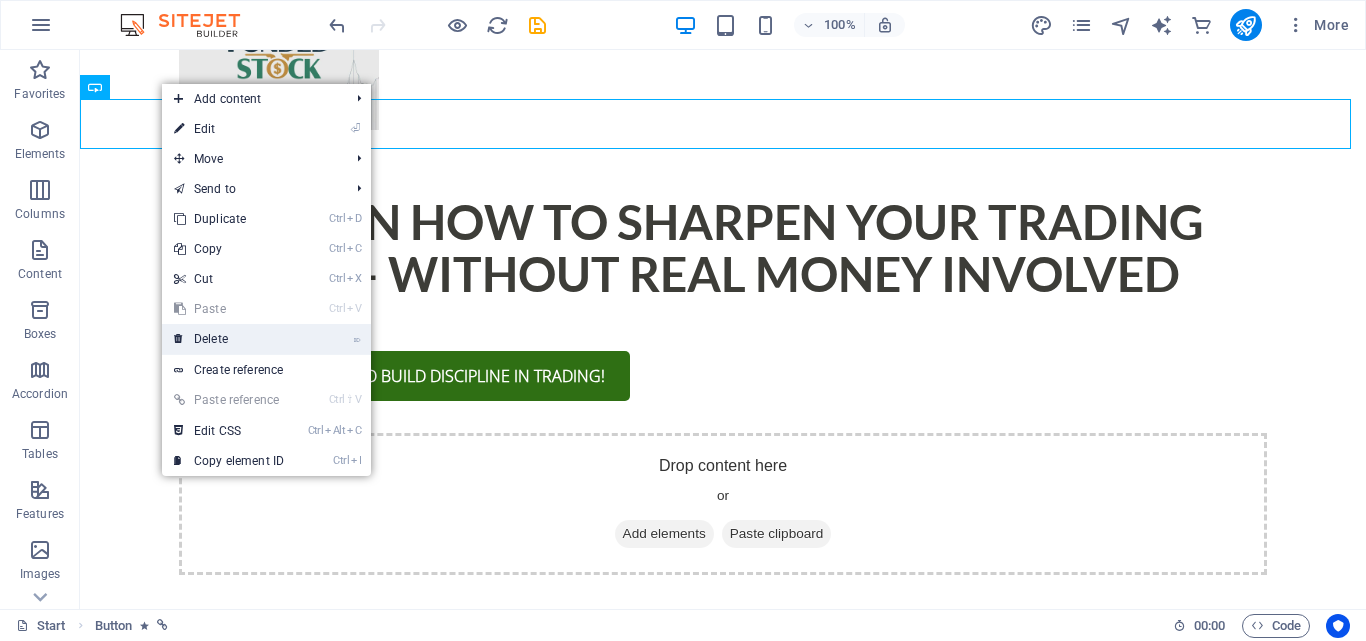 drag, startPoint x: 248, startPoint y: 340, endPoint x: 168, endPoint y: 287, distance: 95.96353 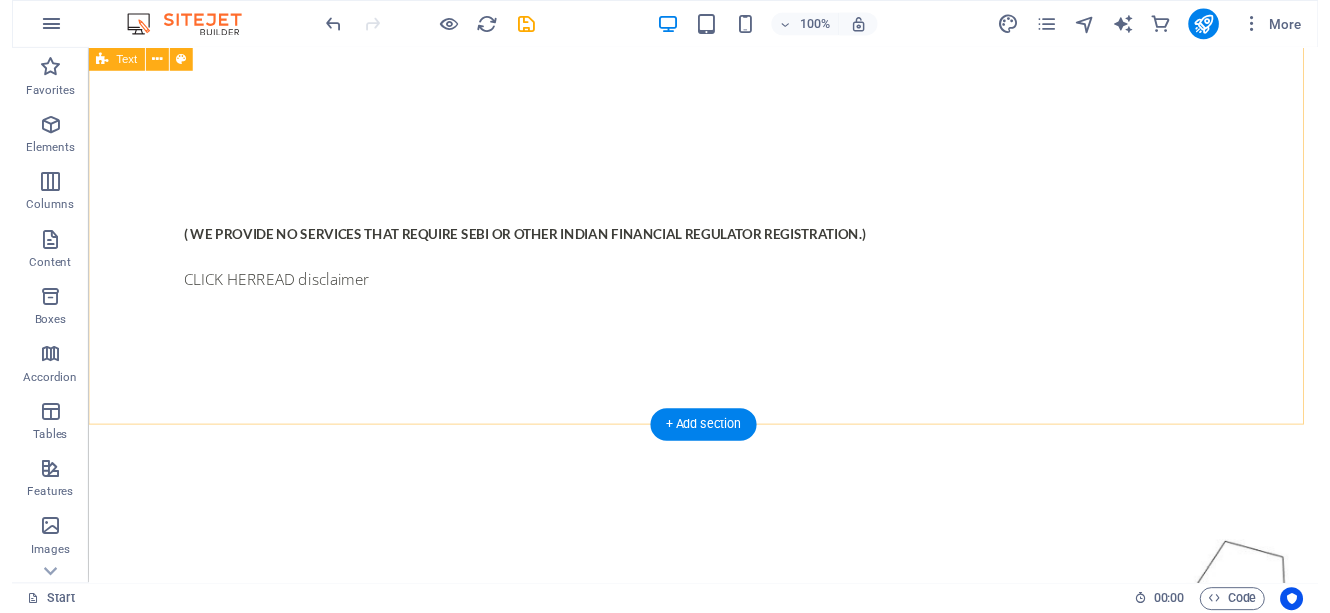 scroll, scrollTop: 0, scrollLeft: 0, axis: both 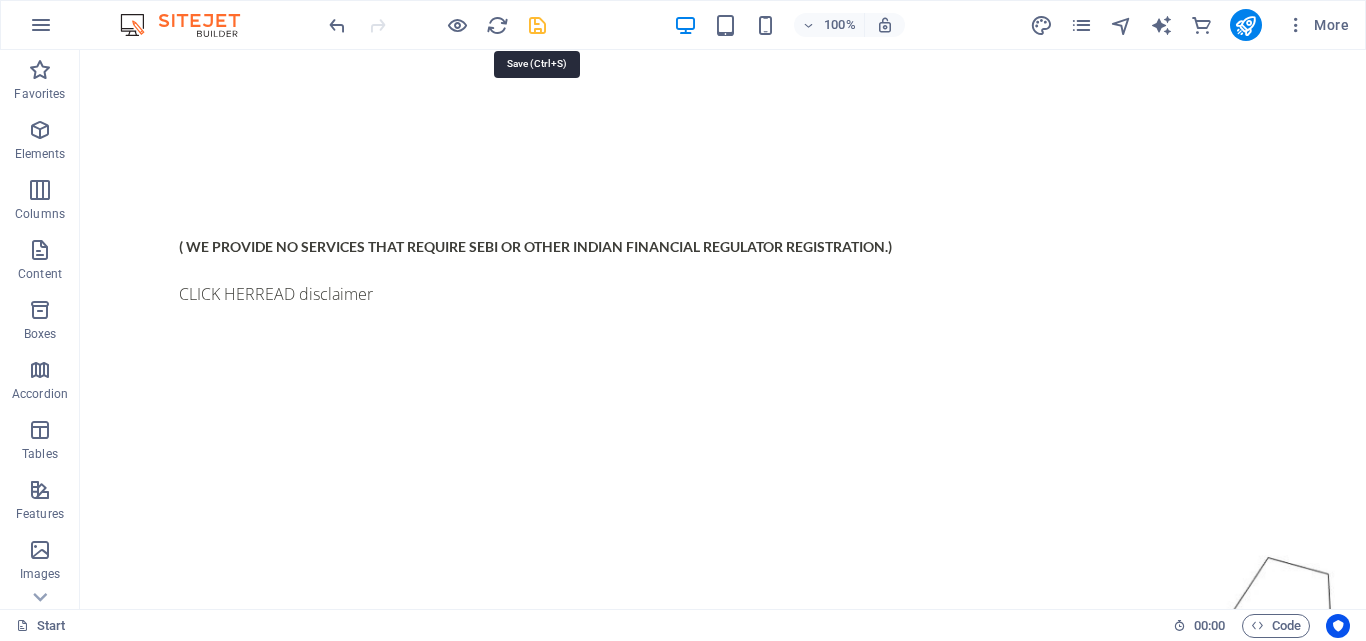 click at bounding box center [537, 25] 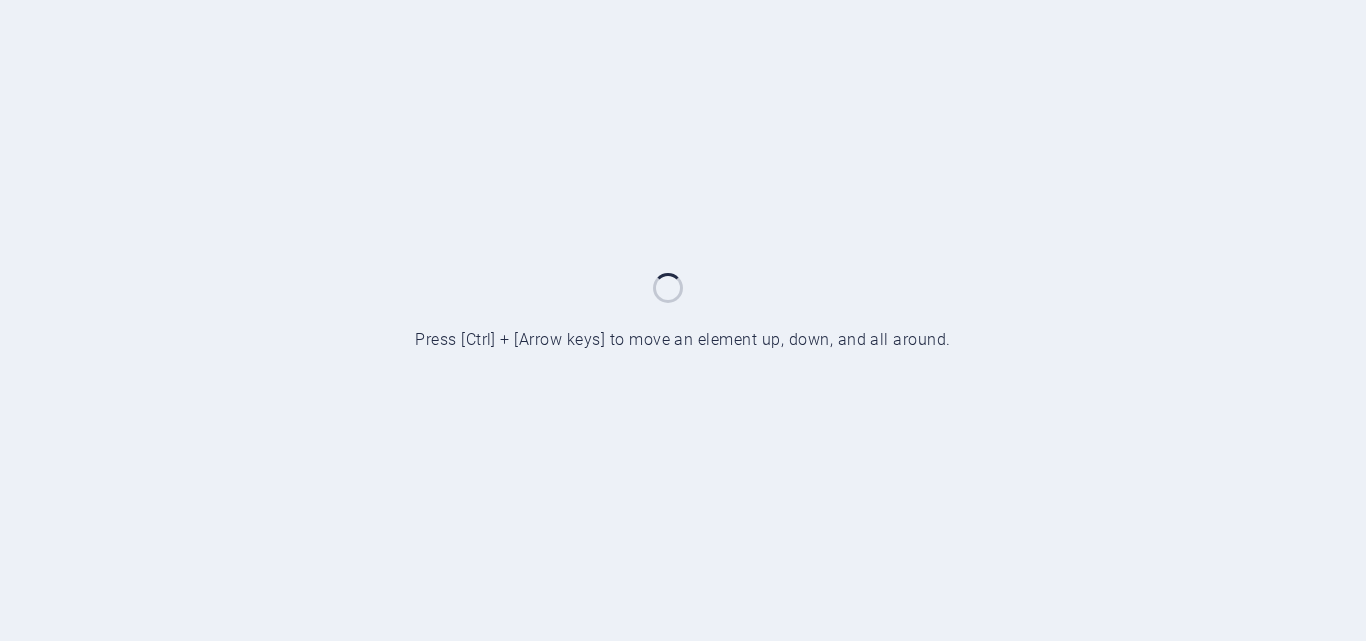 scroll, scrollTop: 0, scrollLeft: 0, axis: both 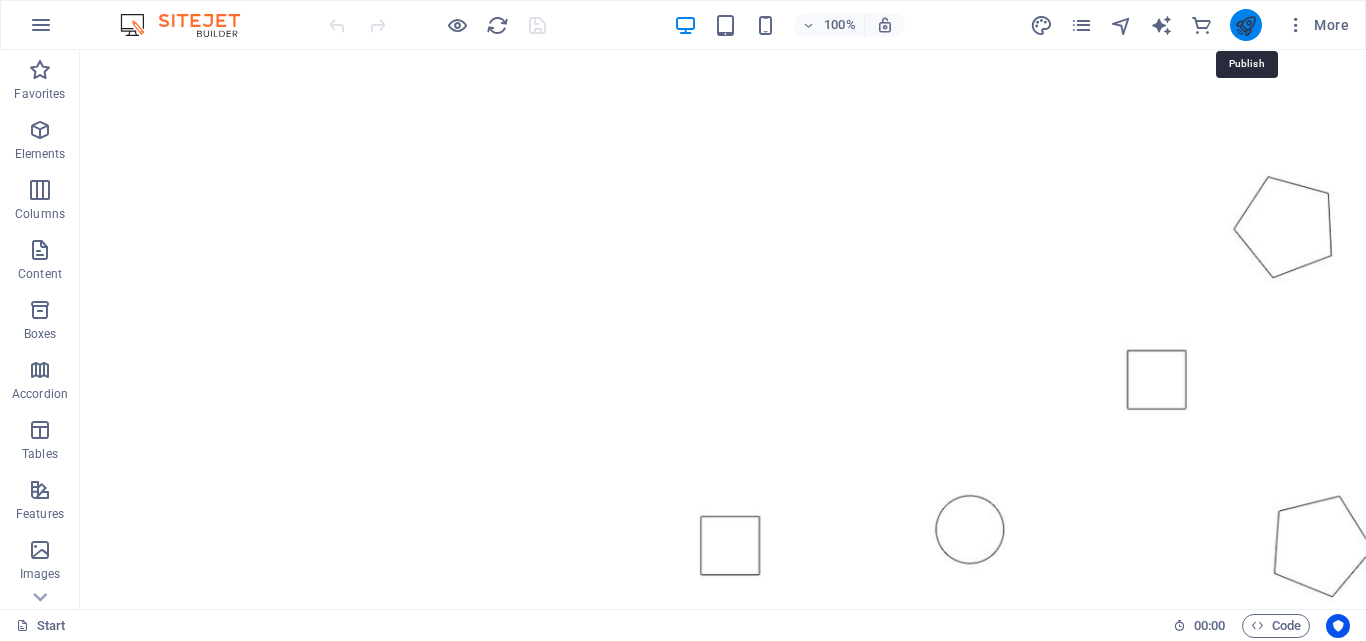 click at bounding box center (1245, 25) 